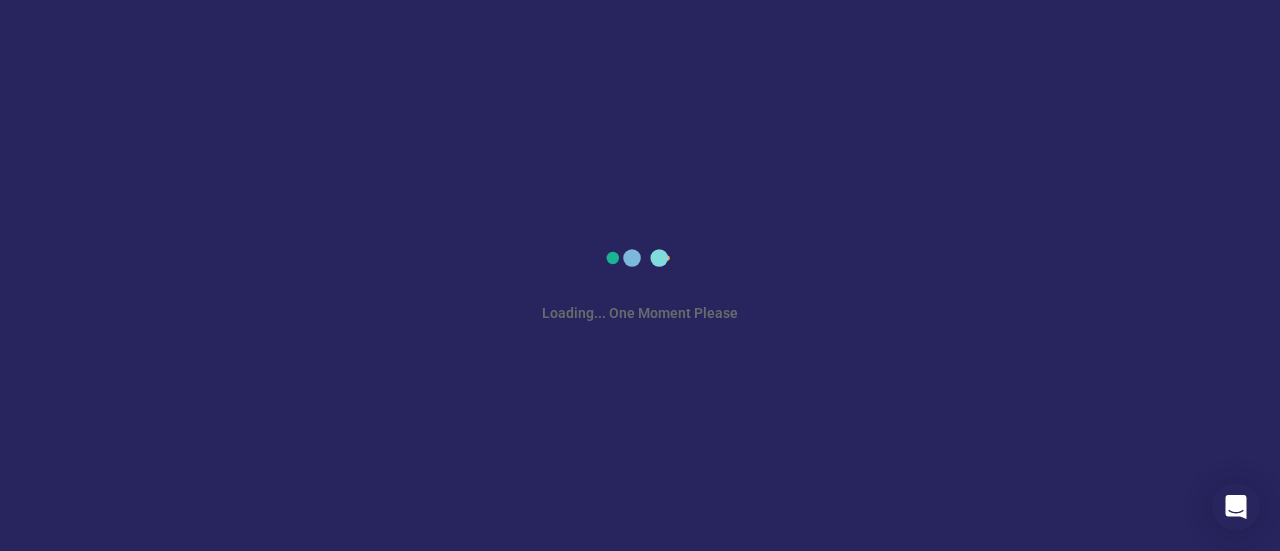 scroll, scrollTop: 0, scrollLeft: 0, axis: both 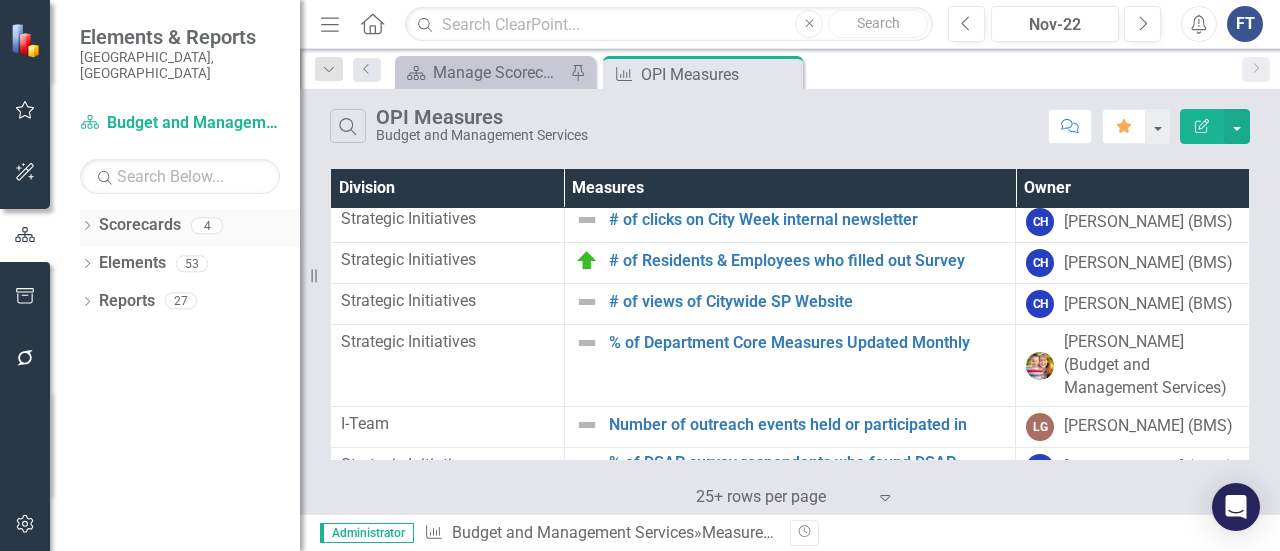 click on "Dropdown" 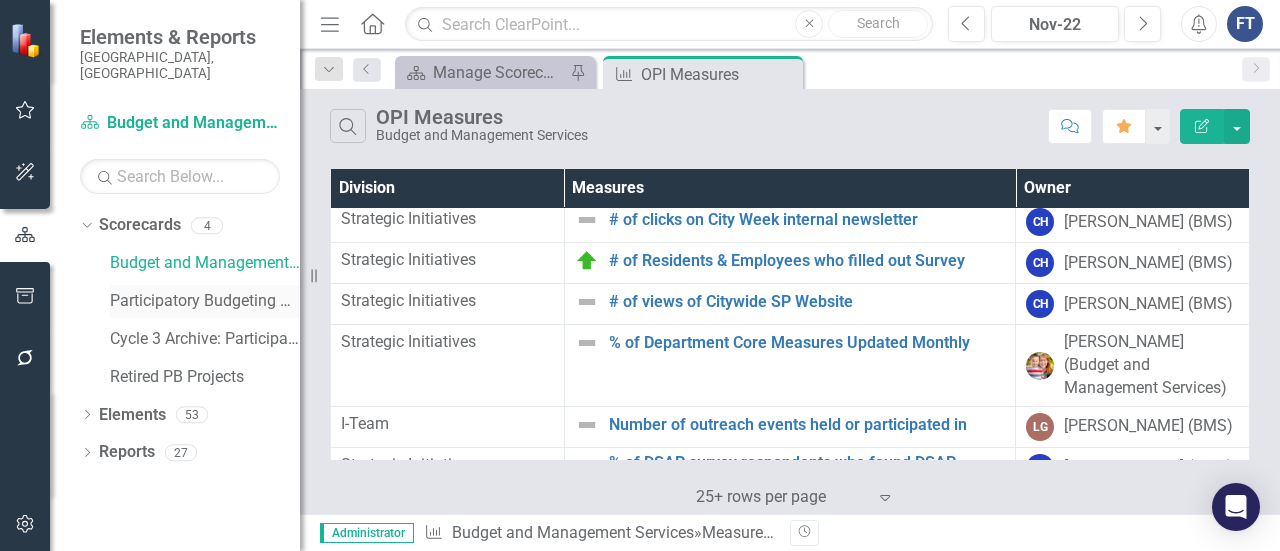 click on "Participatory Budgeting Scoring" at bounding box center [205, 301] 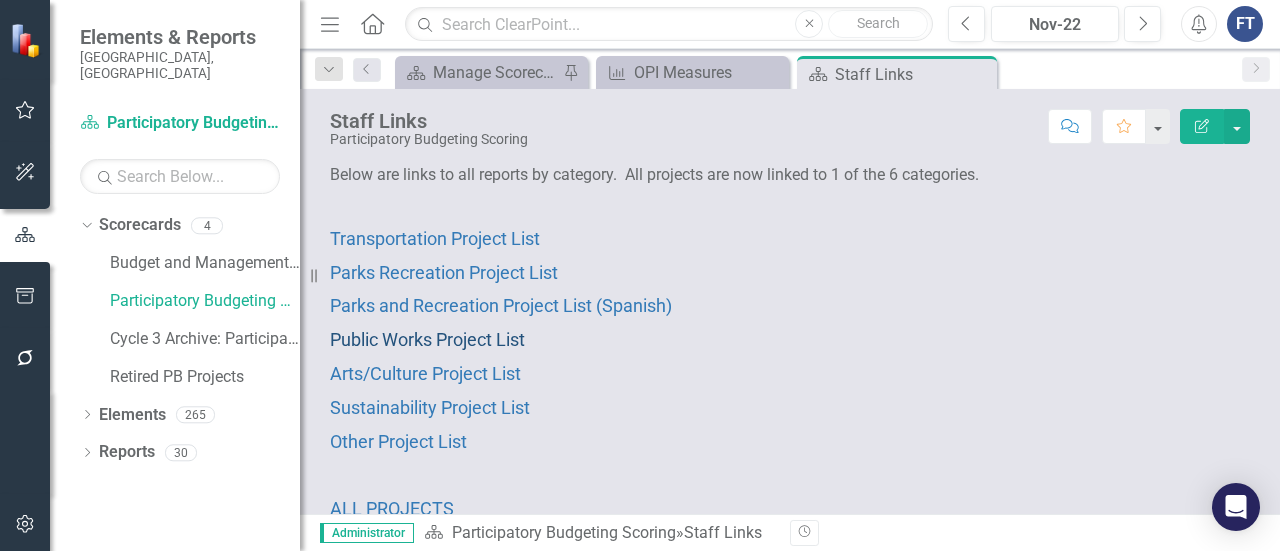 click on "Public Works Project List" at bounding box center [427, 339] 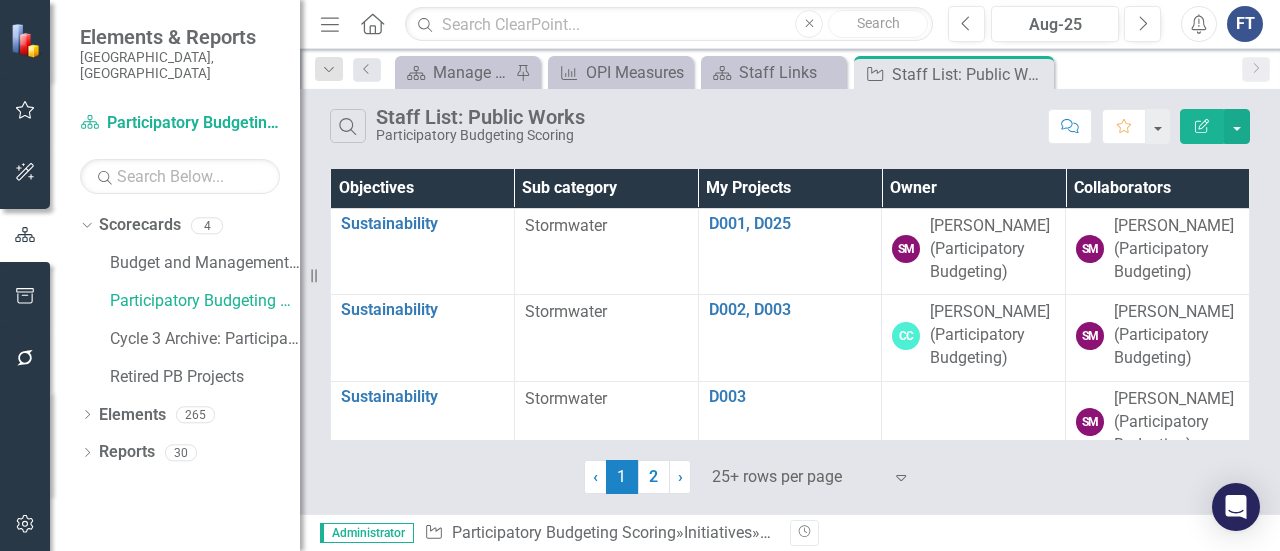 click on "Owner" at bounding box center [974, 188] 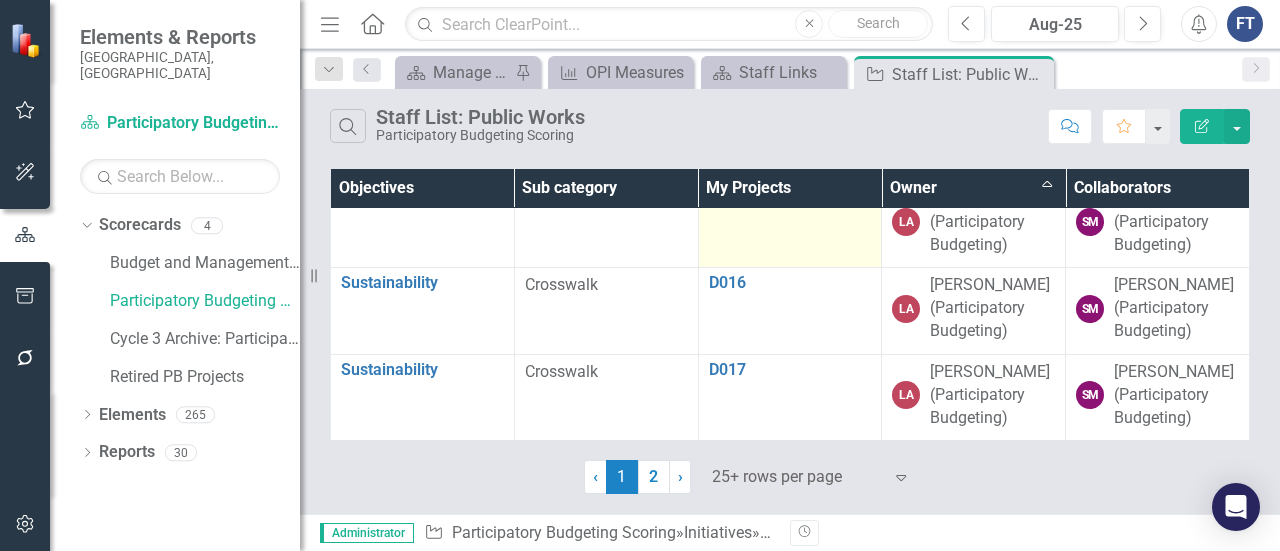 scroll, scrollTop: 100, scrollLeft: 0, axis: vertical 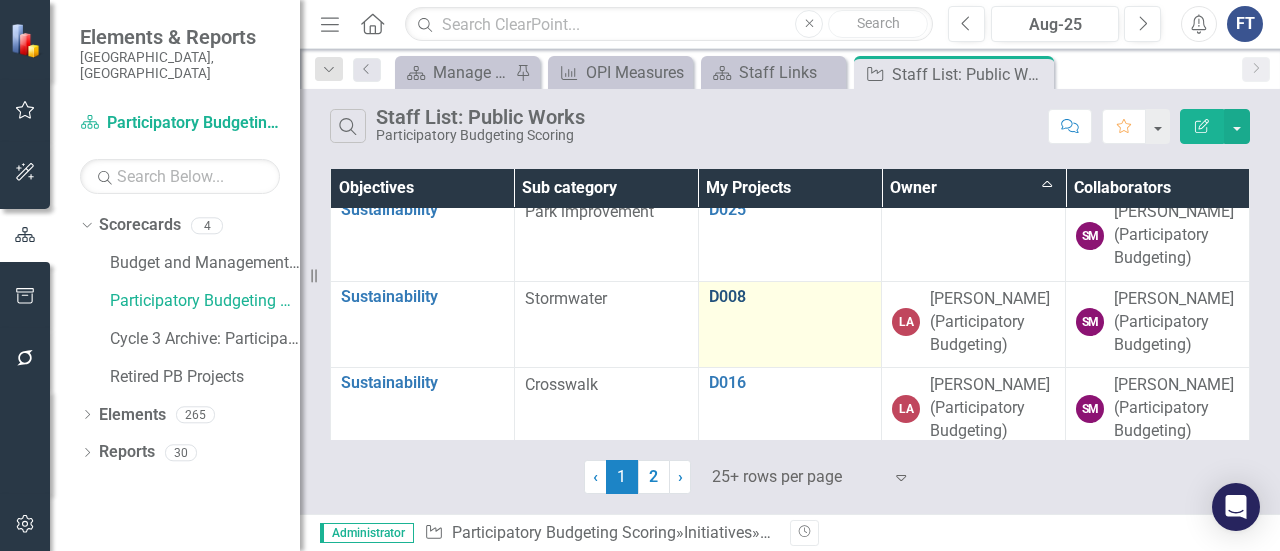 click on "D008" at bounding box center [790, 297] 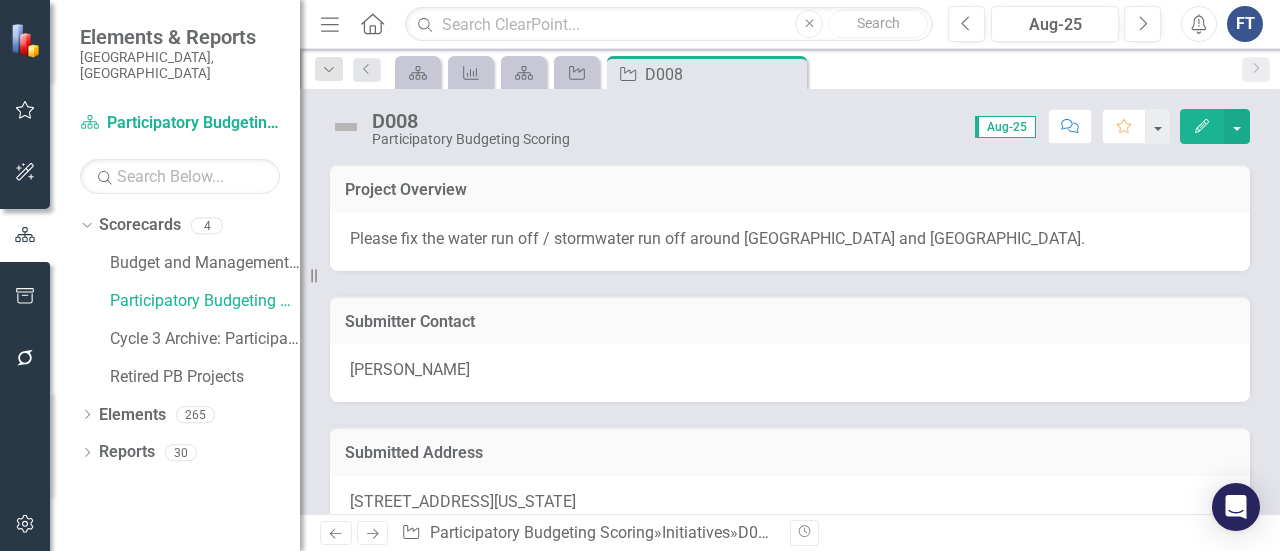 click on "Please fix the water run off / stormwater run off around [GEOGRAPHIC_DATA] and [GEOGRAPHIC_DATA]." at bounding box center [790, 239] 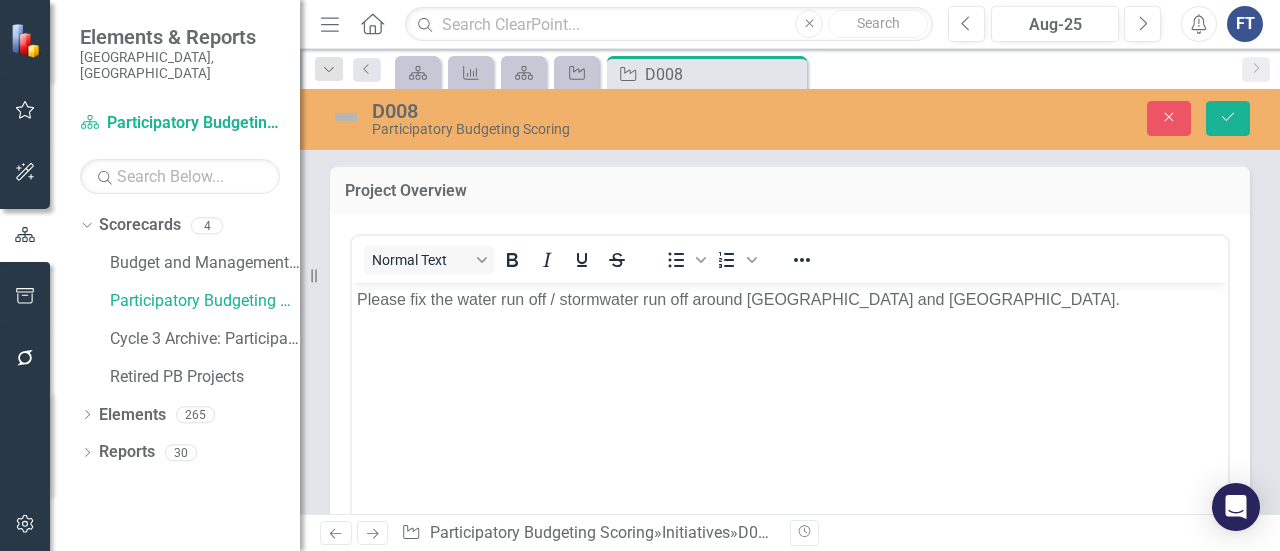 scroll, scrollTop: 0, scrollLeft: 0, axis: both 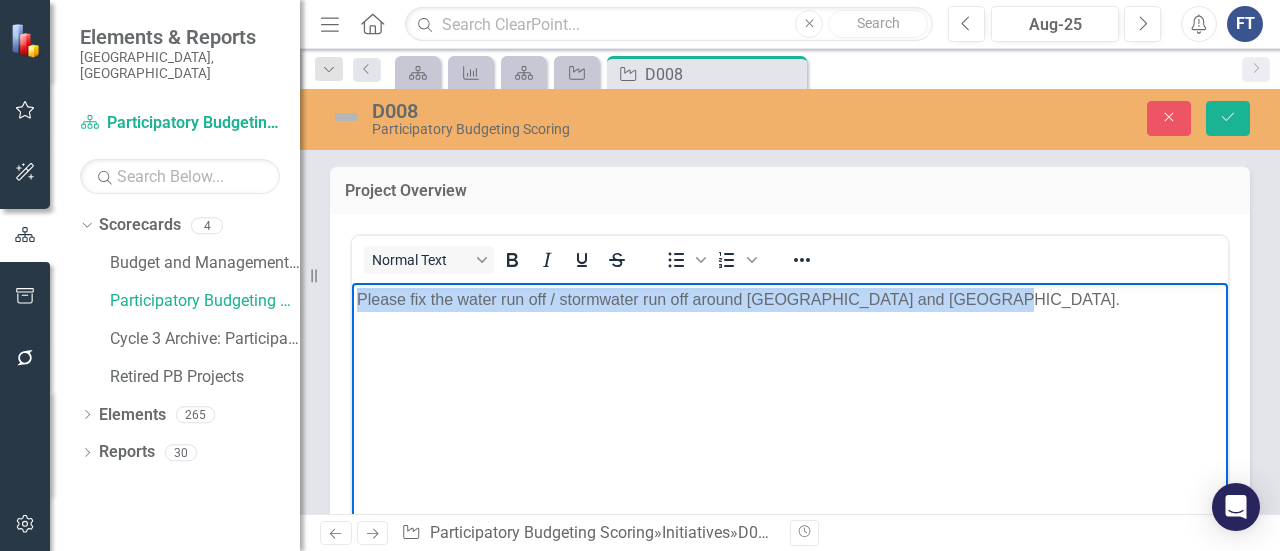 drag, startPoint x: 980, startPoint y: 303, endPoint x: 322, endPoint y: 305, distance: 658.00305 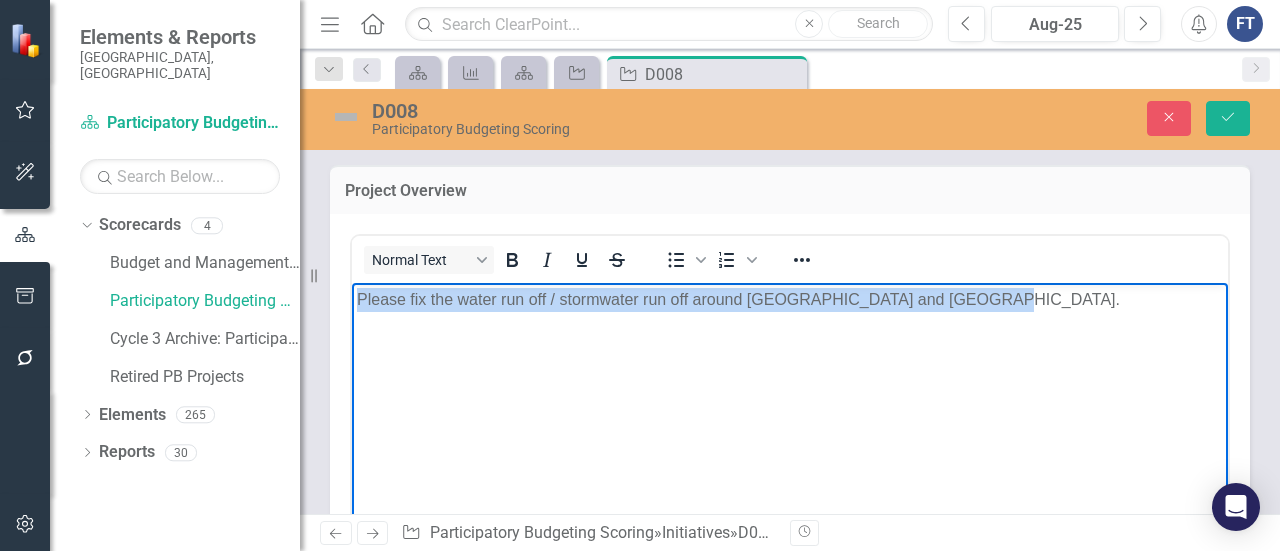 click on "Please fix the water run off / stormwater run off around [GEOGRAPHIC_DATA] and [GEOGRAPHIC_DATA]." at bounding box center (790, 432) 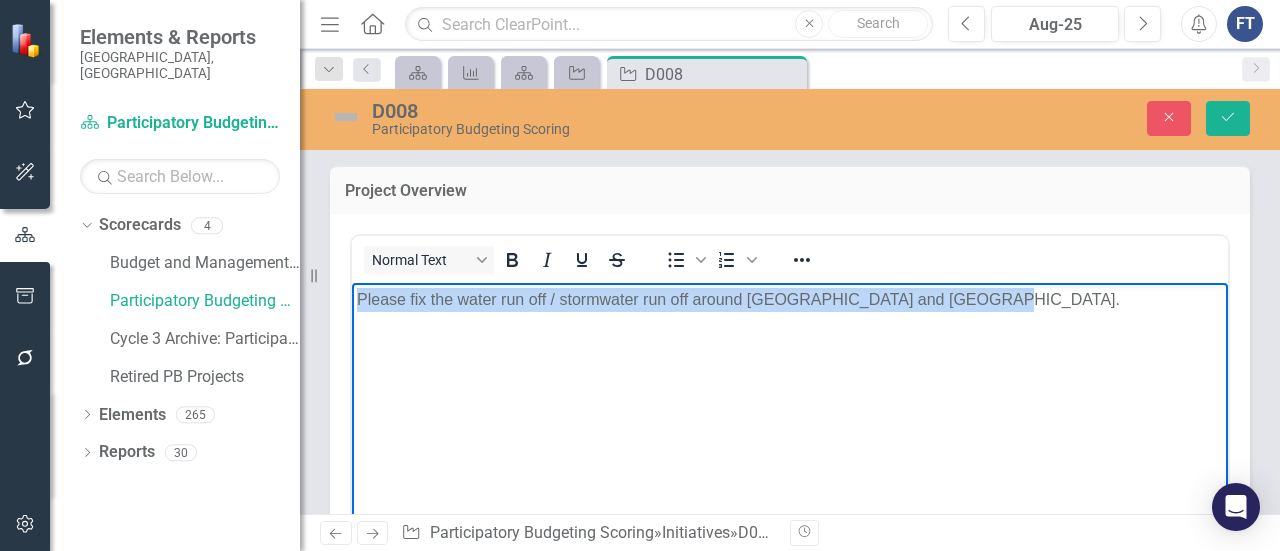 copy on "Please fix the water run off / stormwater run off around [GEOGRAPHIC_DATA] and [GEOGRAPHIC_DATA]." 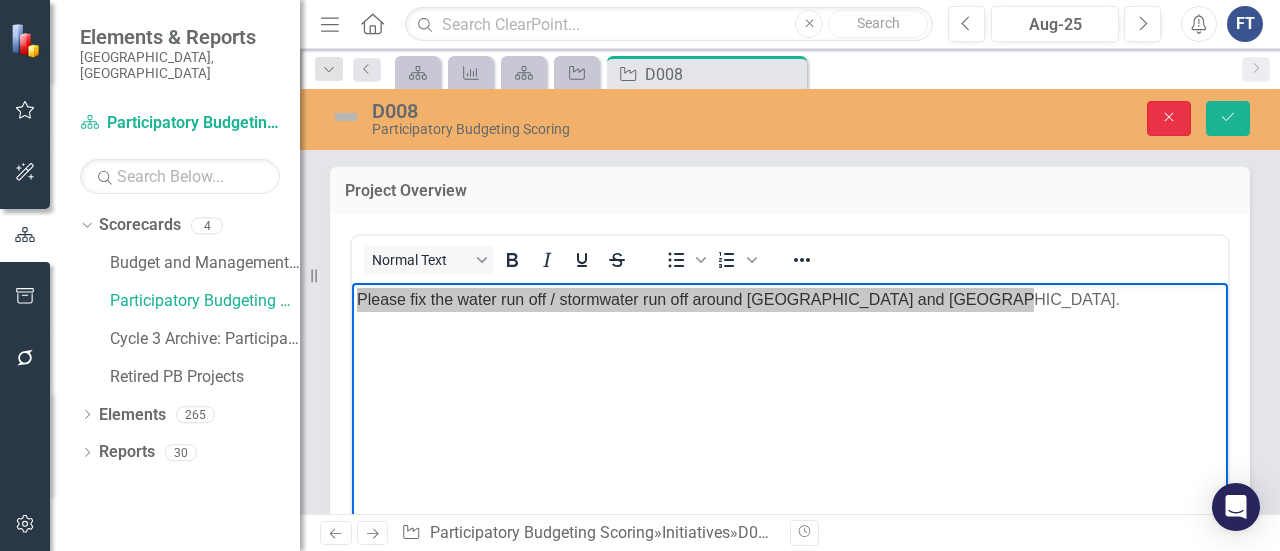 click on "Close" 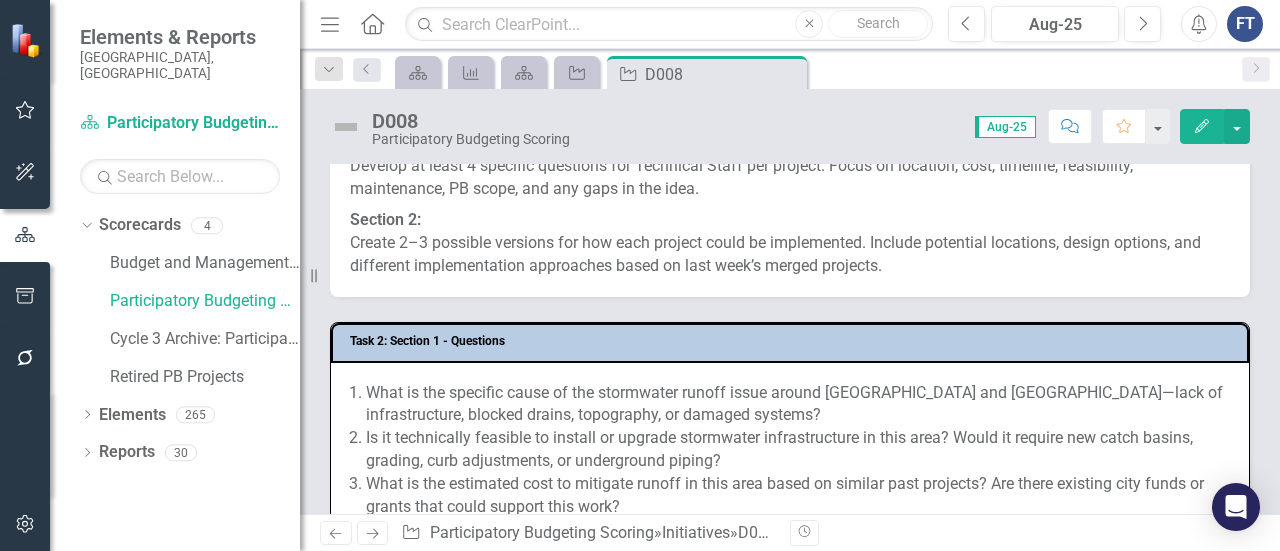scroll, scrollTop: 600, scrollLeft: 0, axis: vertical 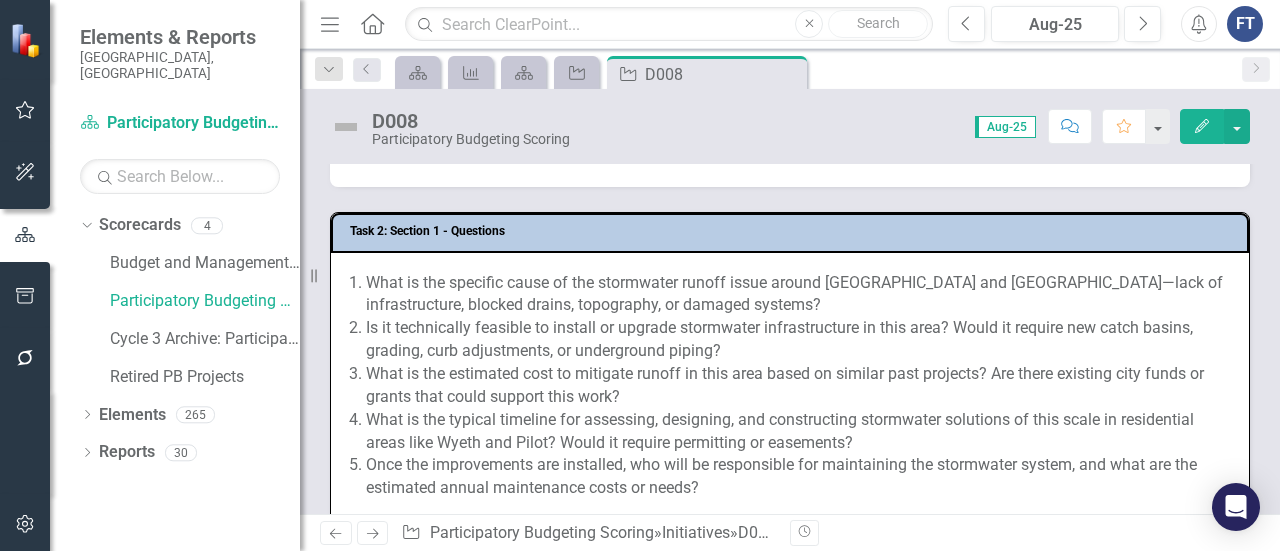 click on "Is it technically feasible to install or upgrade stormwater infrastructure in this area? Would it require new catch basins, grading, curb adjustments, or underground piping?" at bounding box center [797, 340] 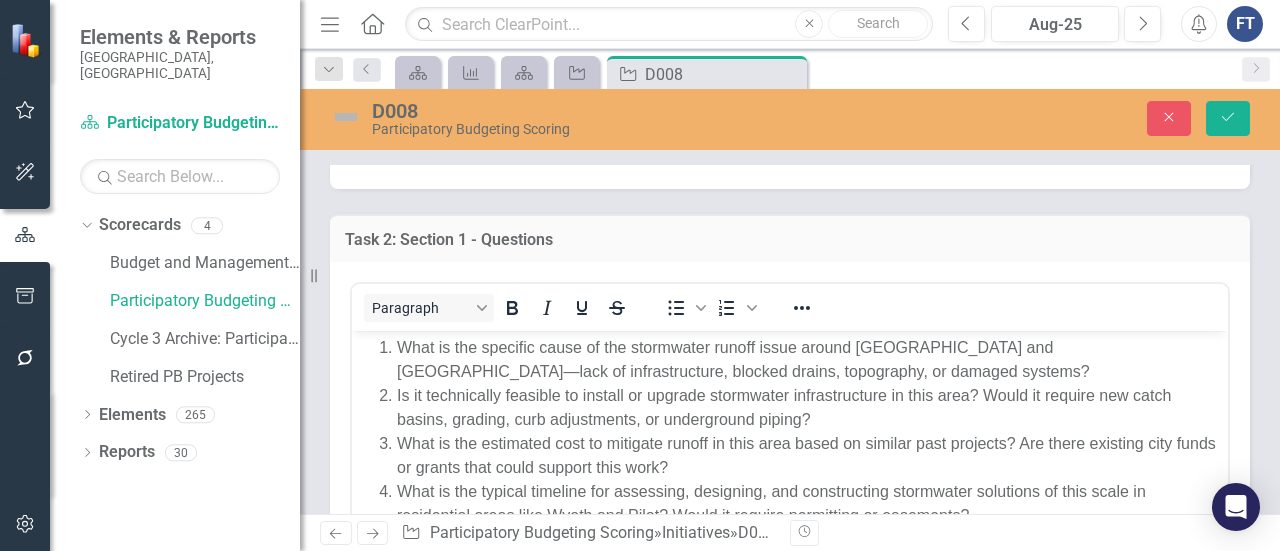 scroll, scrollTop: 0, scrollLeft: 0, axis: both 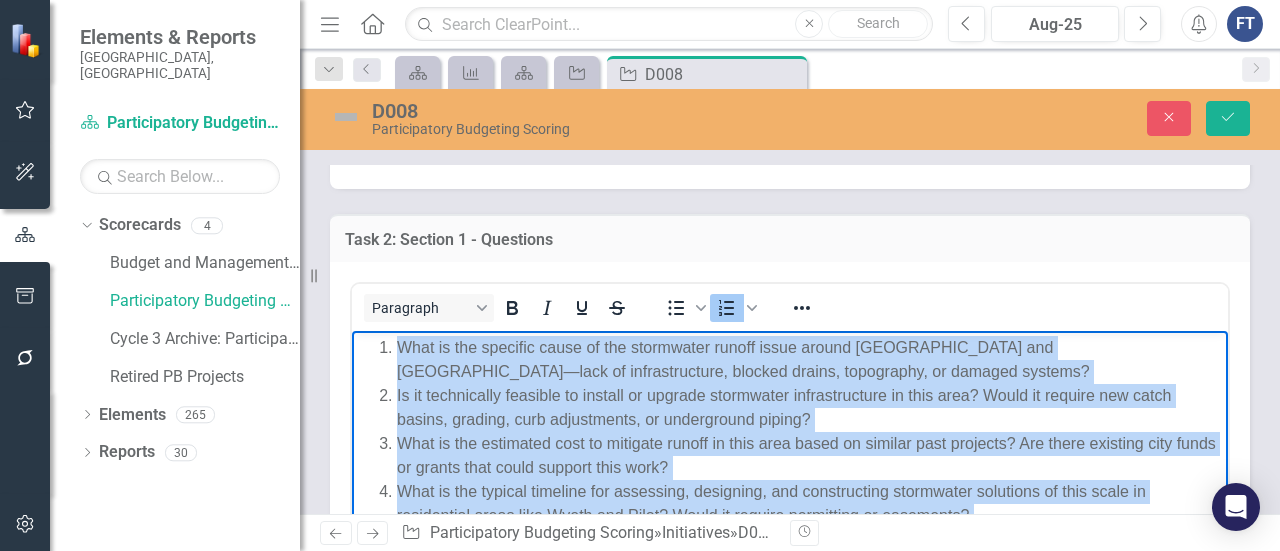 drag, startPoint x: 730, startPoint y: 563, endPoint x: 744, endPoint y: 651, distance: 89.106674 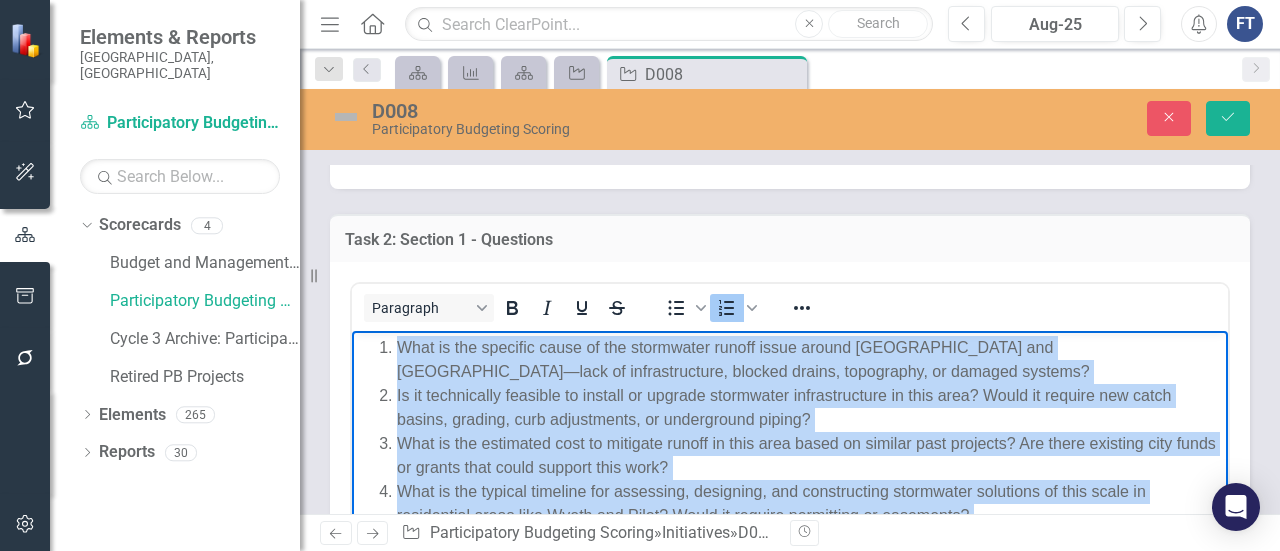 click on "What is the specific cause of the stormwater runoff issue around [GEOGRAPHIC_DATA] and [GEOGRAPHIC_DATA]—lack of infrastructure, blocked drains, topography, or damaged systems? Is it technically feasible to install or upgrade stormwater infrastructure in this area? Would it require new catch basins, grading, curb adjustments, or underground piping? What is the estimated cost to mitigate runoff in this area based on similar past projects? Are there existing city funds or grants that could support this work? What is the typical timeline for assessing, designing, and constructing stormwater solutions of this scale in residential areas like Wyeth and Pilot? Would it require permitting or easements? Once the improvements are installed, who will be responsible for maintaining the stormwater system, and what are the estimated annual maintenance costs or needs?" at bounding box center [790, 481] 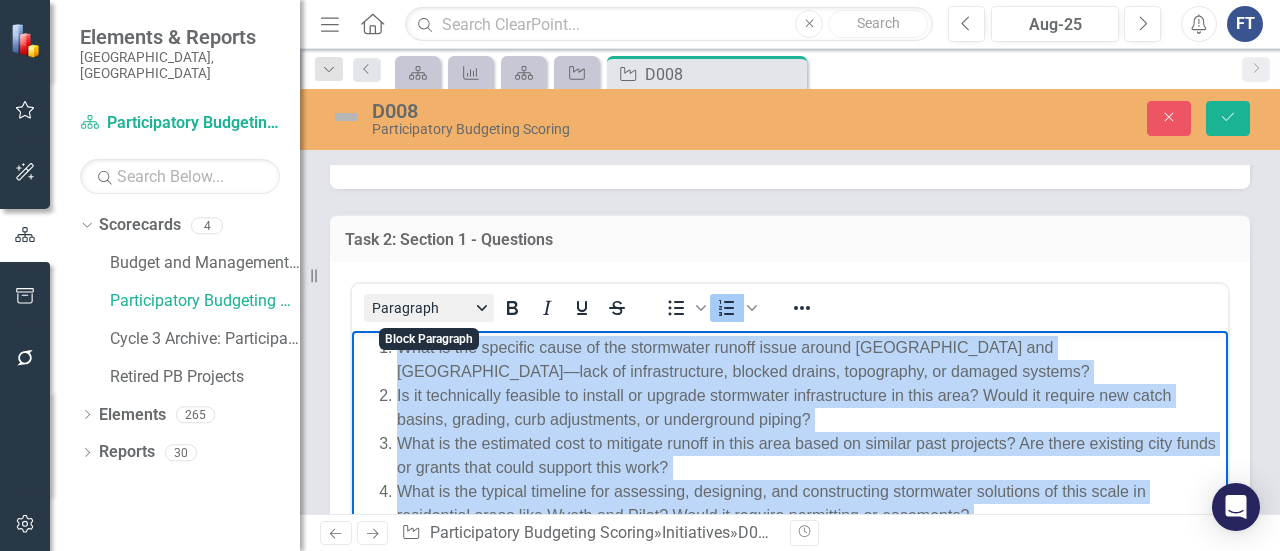copy on "What is the specific cause of the stormwater runoff issue around [GEOGRAPHIC_DATA] and [GEOGRAPHIC_DATA]—lack of infrastructure, blocked drains, topography, or damaged systems? Is it technically feasible to install or upgrade stormwater infrastructure in this area? Would it require new catch basins, grading, curb adjustments, or underground piping? What is the estimated cost to mitigate runoff in this area based on similar past projects? Are there existing city funds or grants that could support this work? What is the typical timeline for assessing, designing, and constructing stormwater solutions of this scale in residential areas like Wyeth and Pilot? Would it require permitting or easements? Once the improvements are installed, who will be responsible for maintaining the stormwater system, and what are the estimated annual maintenance costs or needs?" 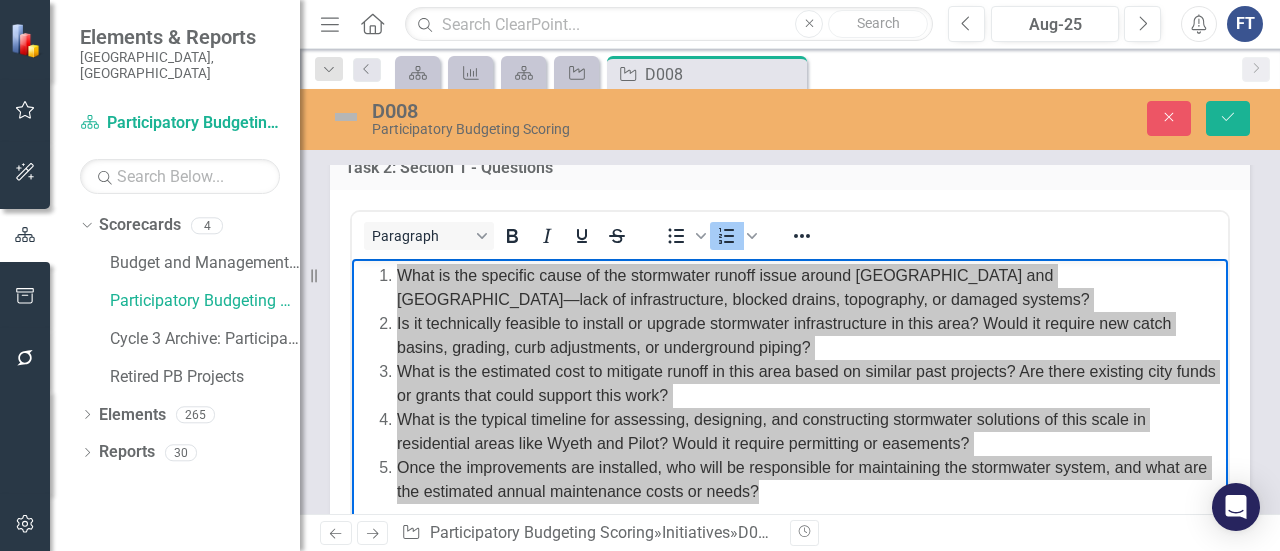 scroll, scrollTop: 700, scrollLeft: 0, axis: vertical 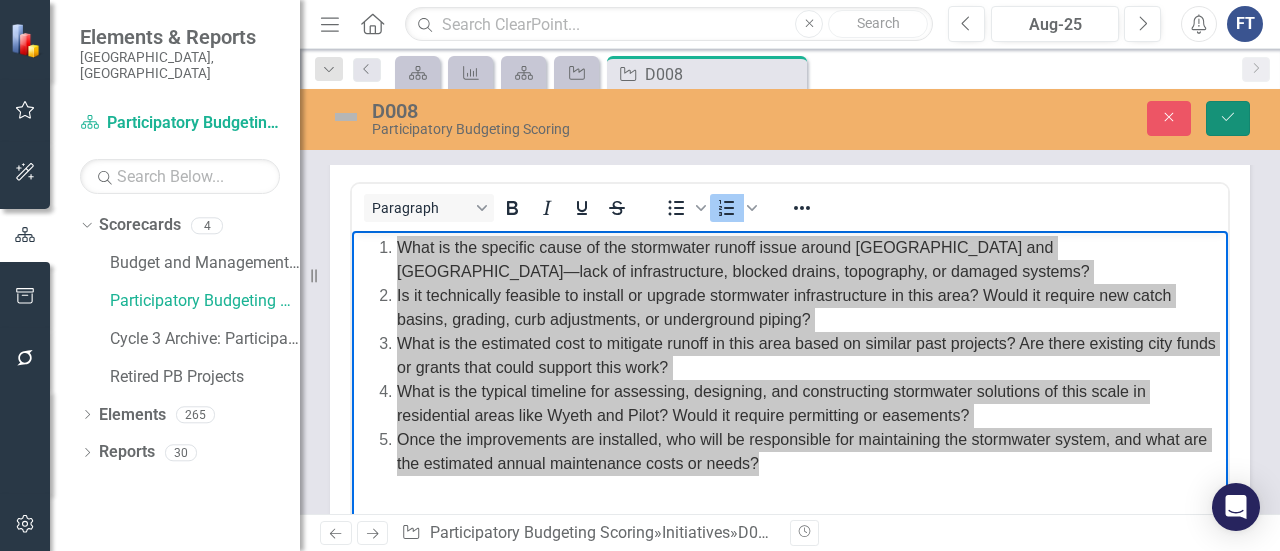 click on "Save" 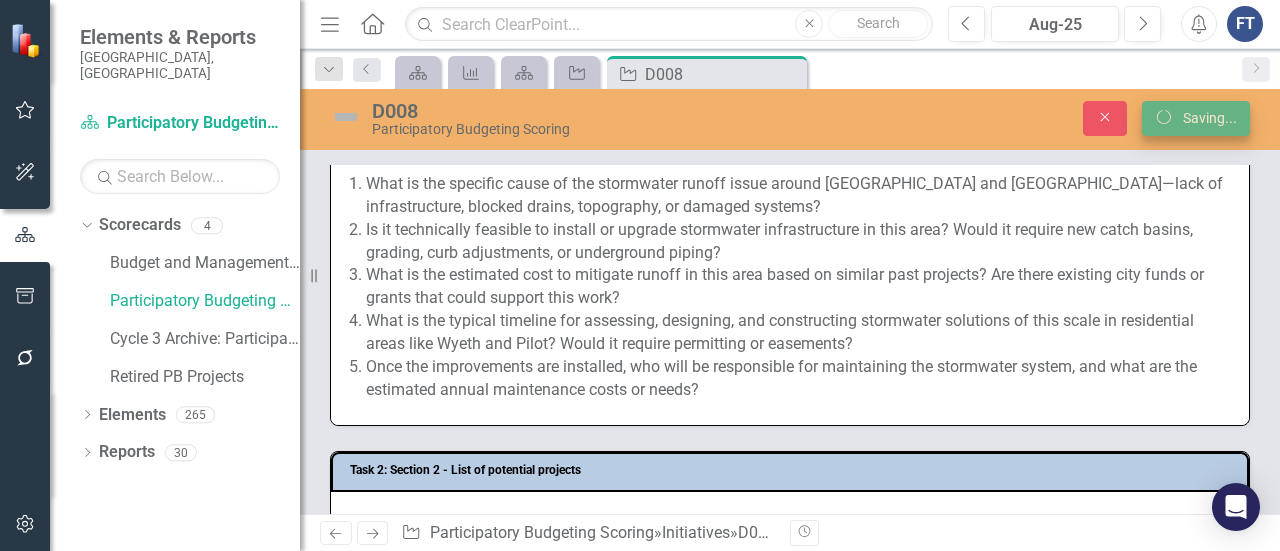 scroll, scrollTop: 691, scrollLeft: 0, axis: vertical 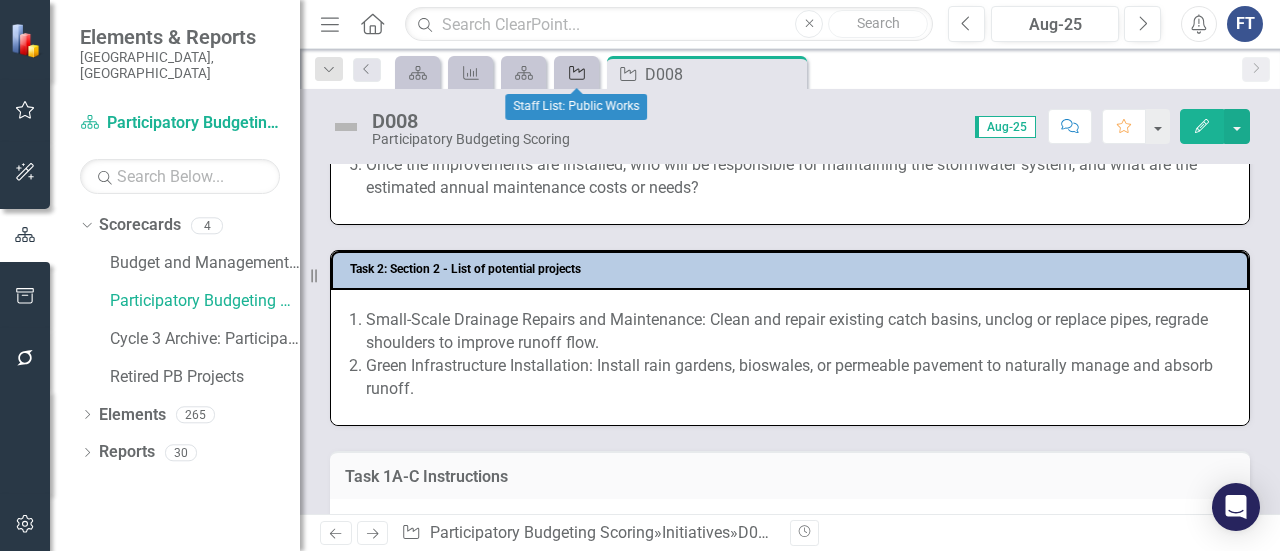 click on "Initiative" at bounding box center [573, 72] 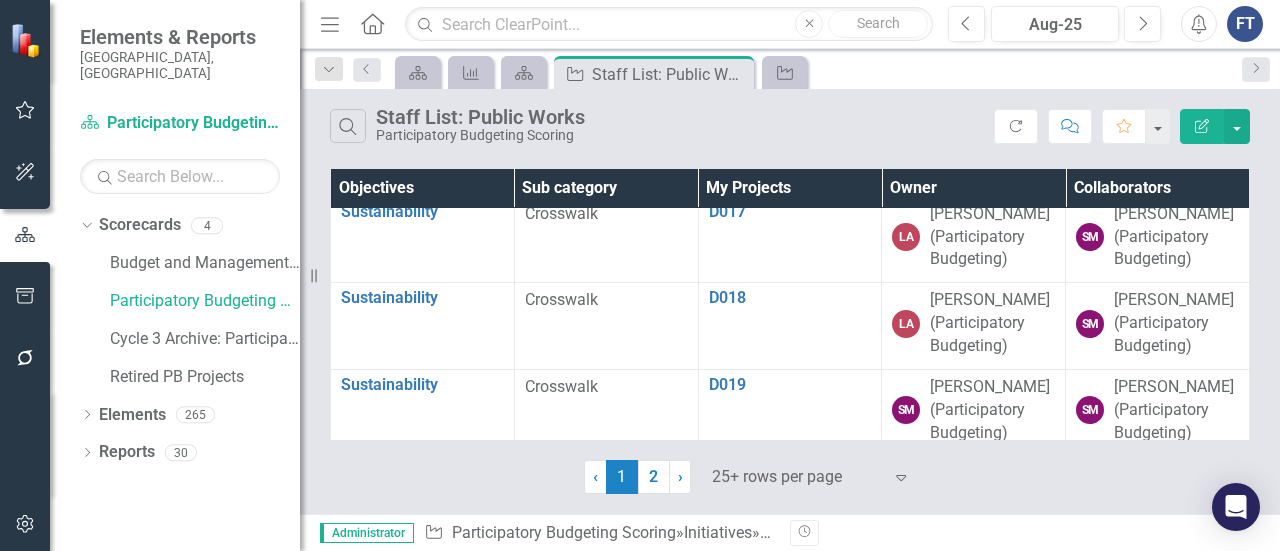 scroll, scrollTop: 1700, scrollLeft: 0, axis: vertical 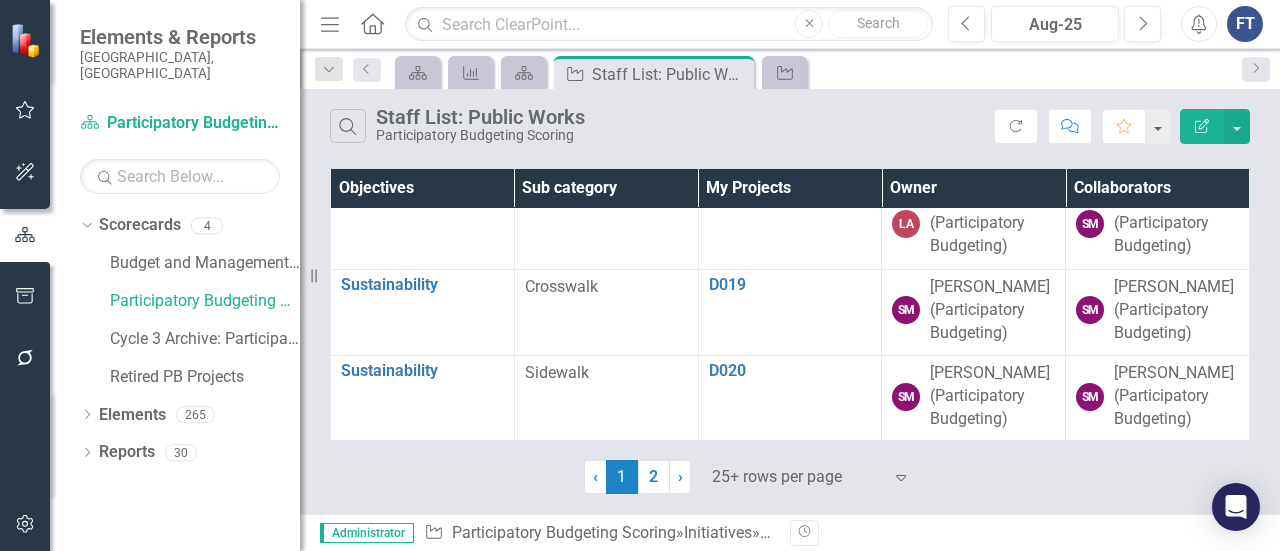 click on "D016 Link Map View Link Map Edit Edit Initiative Link Open Element" at bounding box center (790, 28) 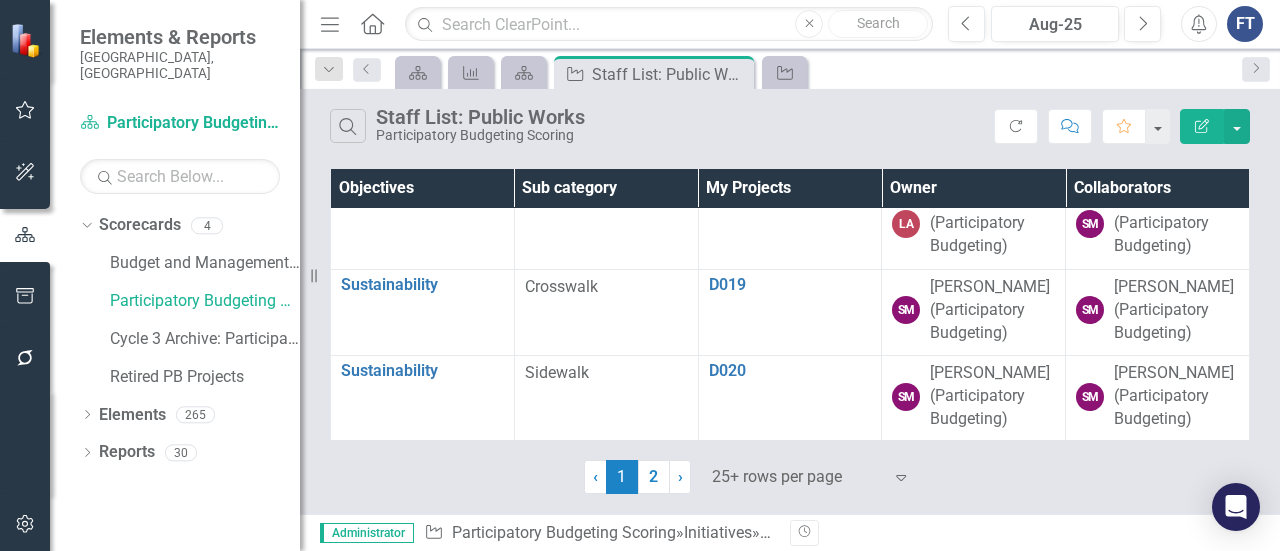 click on "D016" at bounding box center [790, 25] 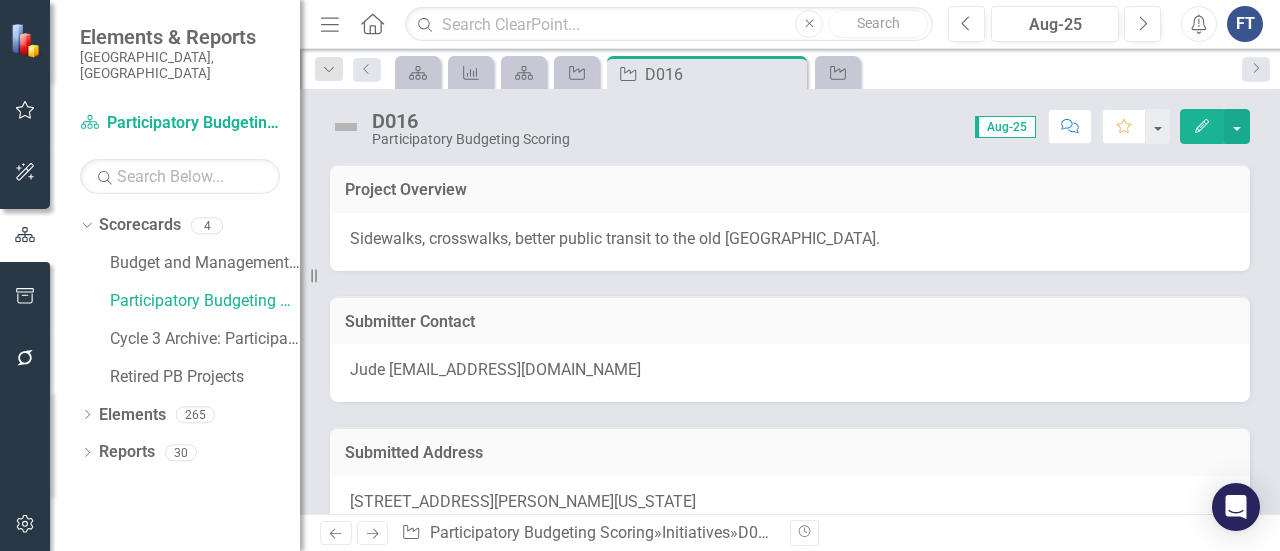 click on "Sidewalks, crosswalks, better public transit to the old [GEOGRAPHIC_DATA]." at bounding box center (790, 239) 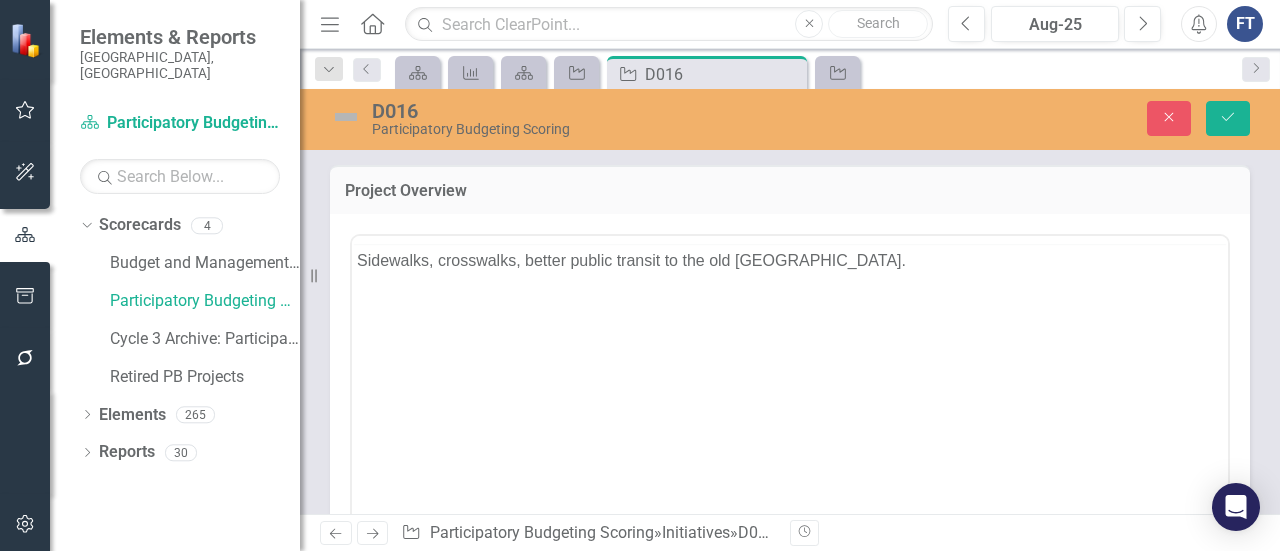 scroll, scrollTop: 0, scrollLeft: 0, axis: both 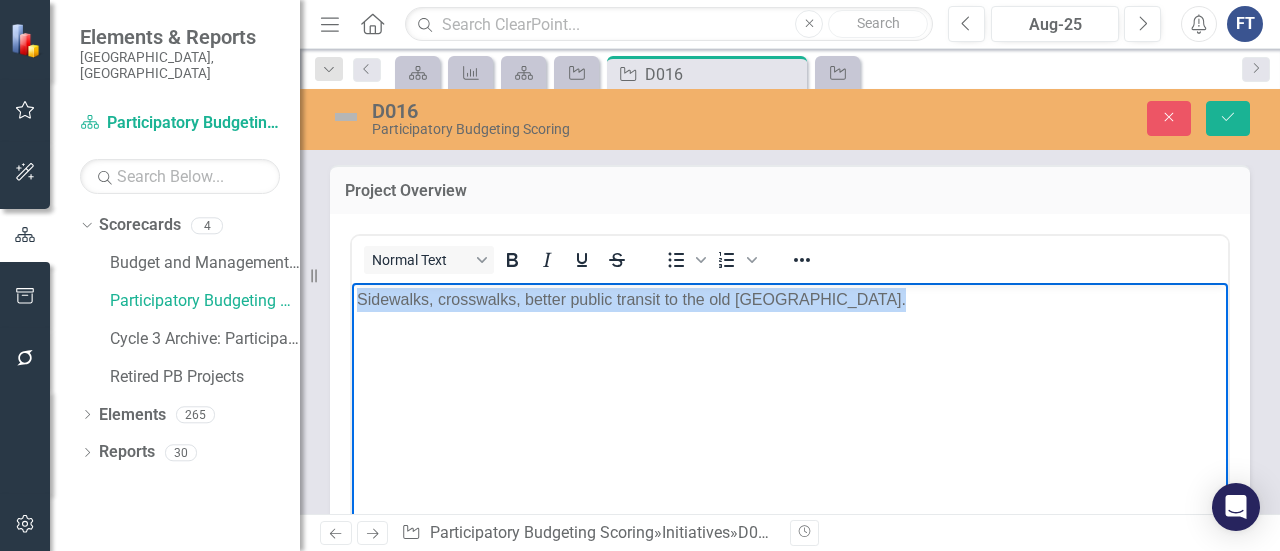 drag, startPoint x: 904, startPoint y: 306, endPoint x: 341, endPoint y: 263, distance: 564.6397 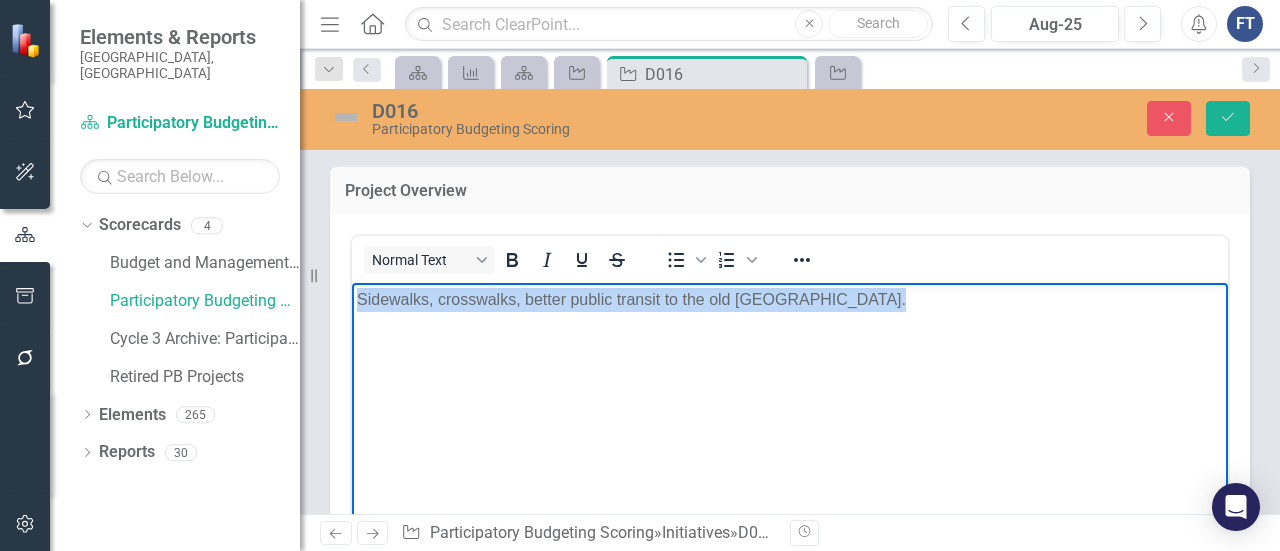 click on "Sidewalks, crosswalks, better public transit to the old [GEOGRAPHIC_DATA]." at bounding box center (790, 432) 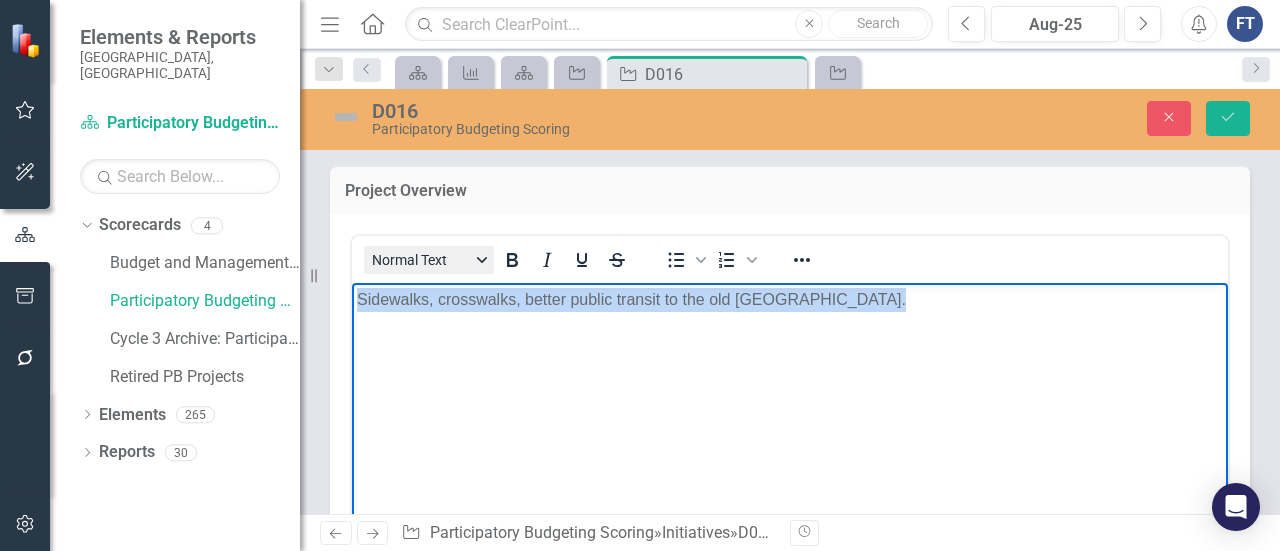 copy on "Sidewalks, crosswalks, better public transit to the old [GEOGRAPHIC_DATA]." 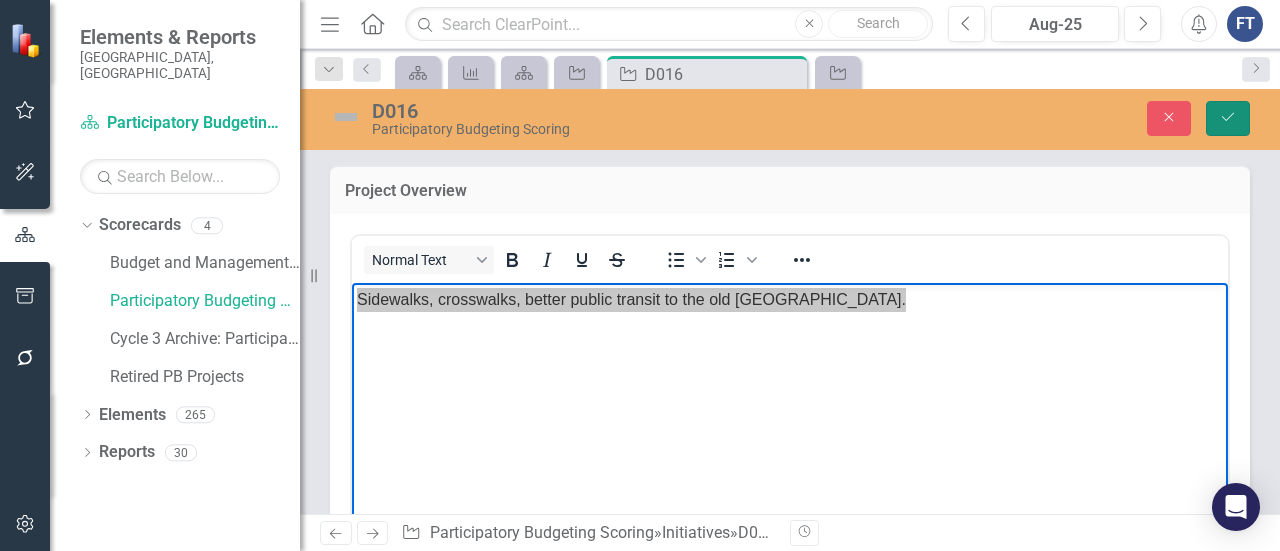 click on "Save" at bounding box center (1228, 118) 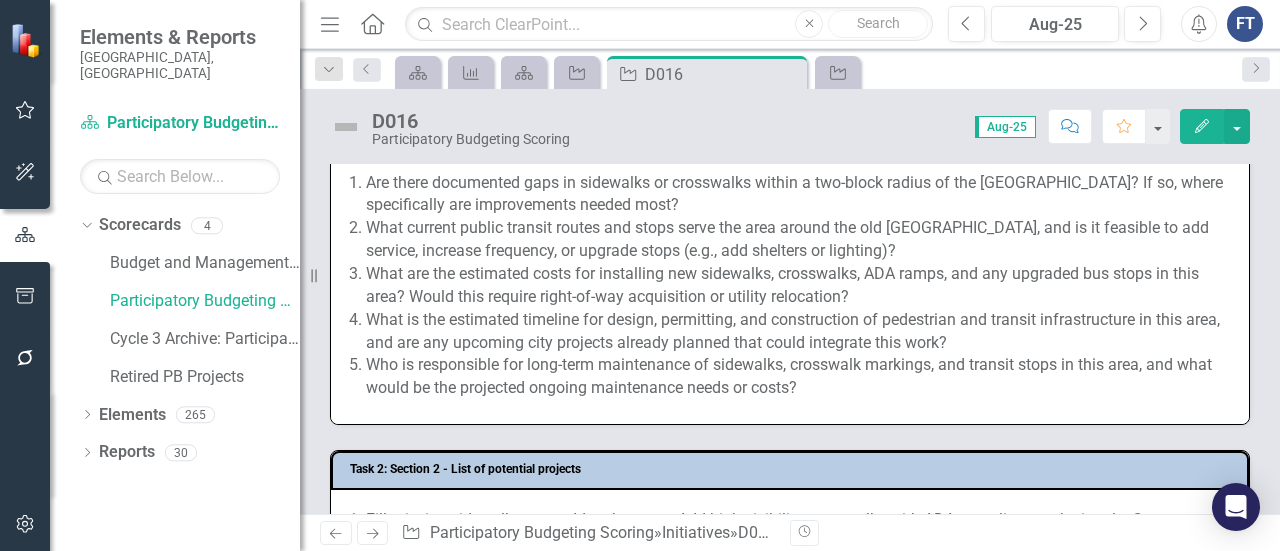 click on "What is the estimated timeline for design, permitting, and construction of pedestrian and transit infrastructure in this area, and are any upcoming city projects already planned that could integrate this work?" at bounding box center (797, 332) 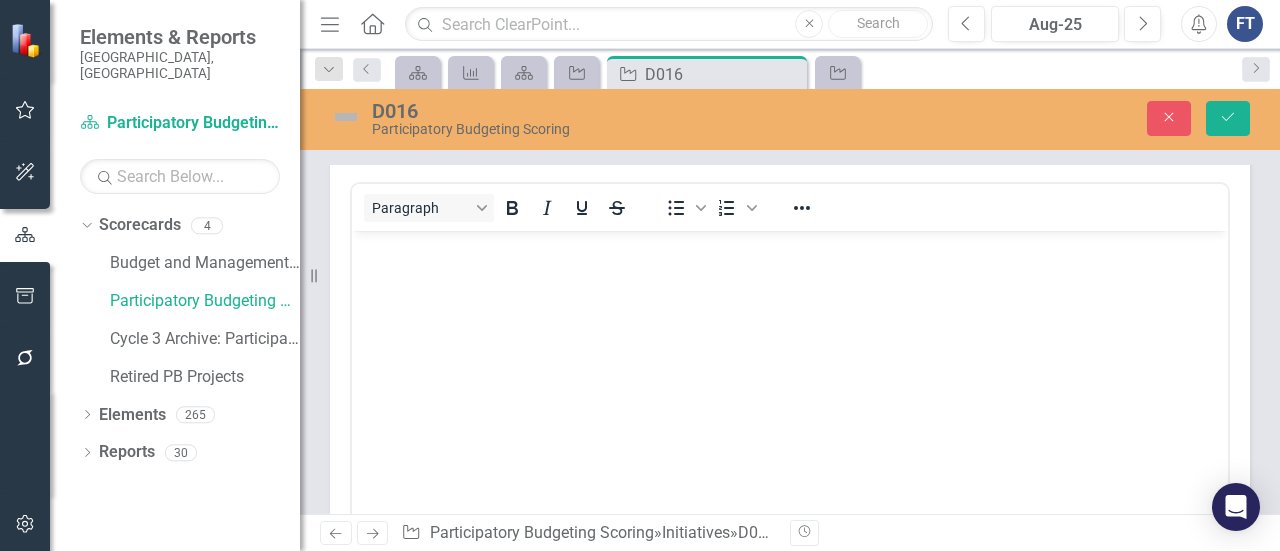 scroll, scrollTop: 708, scrollLeft: 0, axis: vertical 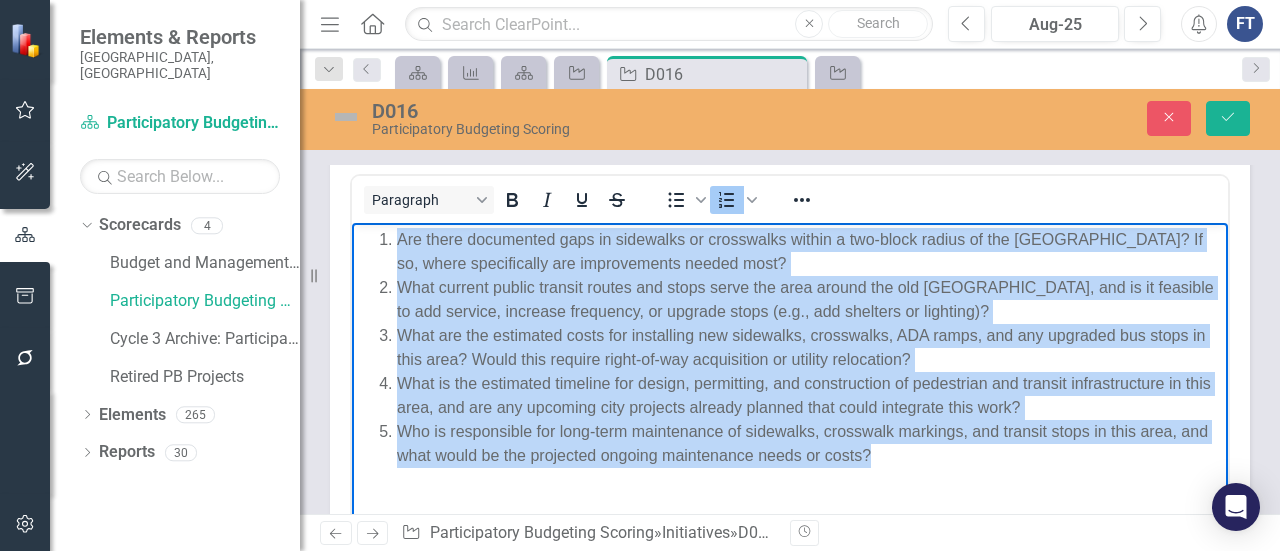 drag, startPoint x: 893, startPoint y: 453, endPoint x: 390, endPoint y: 233, distance: 549.00726 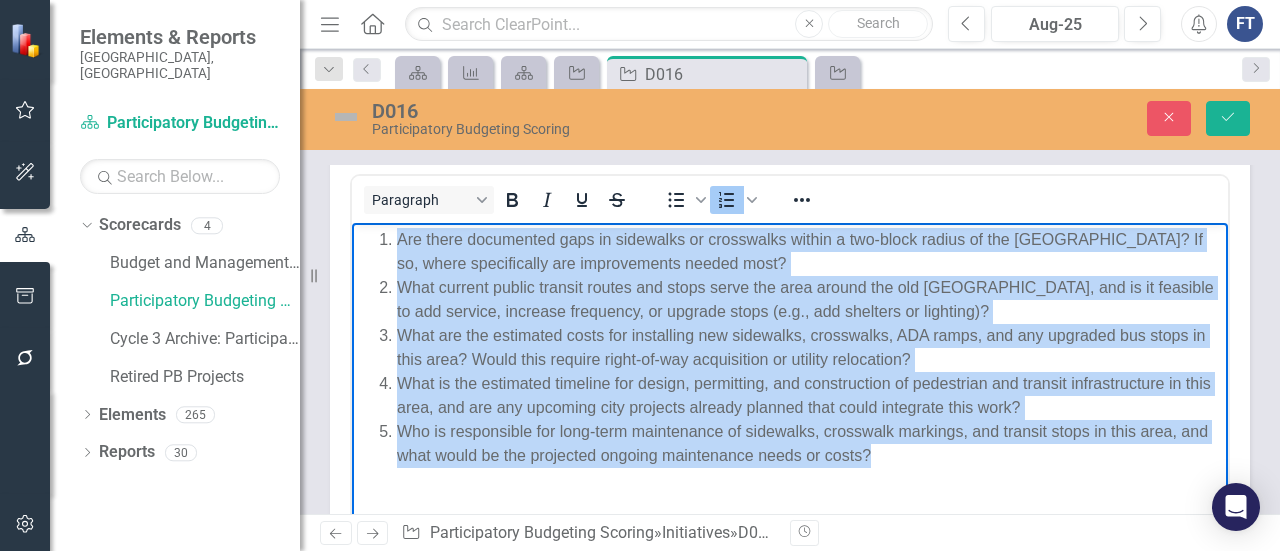 click on "Are there documented gaps in sidewalks or crosswalks within a two-block radius of the [GEOGRAPHIC_DATA]? If so, where specifically are improvements needed most? What current public transit routes and stops serve the area around the old [GEOGRAPHIC_DATA], and is it feasible to add service, increase frequency, or upgrade stops (e.g., add shelters or lighting)? What are the estimated costs for installing new sidewalks, crosswalks, ADA ramps, and any upgraded bus stops in this area? Would this require right-of-way acquisition or utility relocation? What is the estimated timeline for design, permitting, and construction of pedestrian and transit infrastructure in this area, and are any upcoming city projects already planned that could integrate this work? Who is responsible for long-term maintenance of sidewalks, crosswalk markings, and transit stops in this area, and what would be the projected ongoing maintenance needs or costs?" at bounding box center (790, 348) 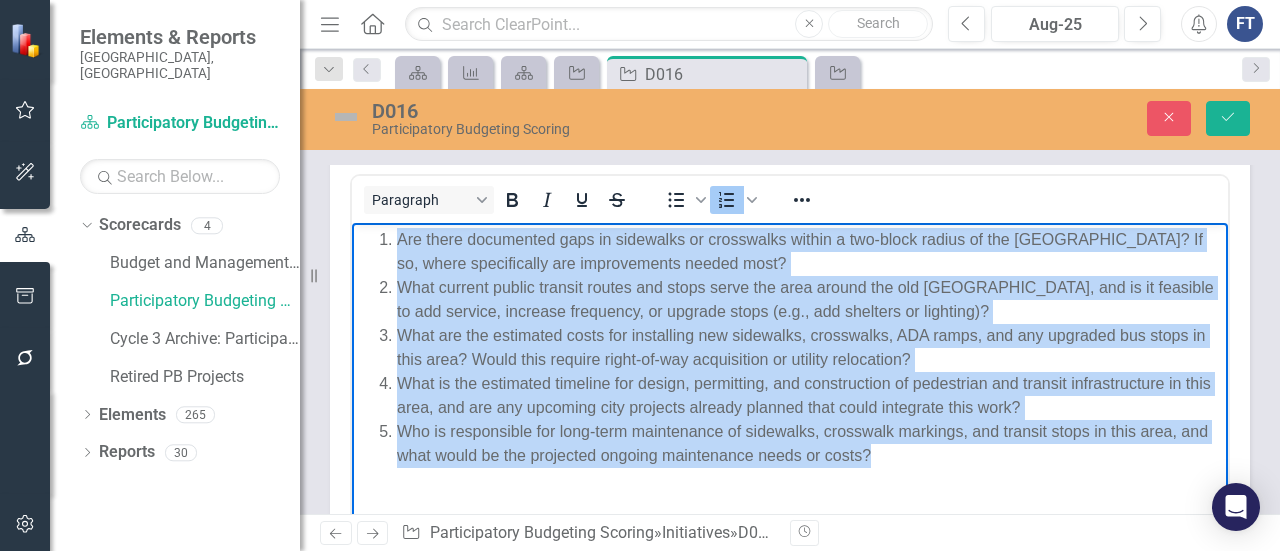 copy on "Are there documented gaps in sidewalks or crosswalks within a two-block radius of the [GEOGRAPHIC_DATA]? If so, where specifically are improvements needed most? What current public transit routes and stops serve the area around the old [GEOGRAPHIC_DATA], and is it feasible to add service, increase frequency, or upgrade stops (e.g., add shelters or lighting)? What are the estimated costs for installing new sidewalks, crosswalks, ADA ramps, and any upgraded bus stops in this area? Would this require right-of-way acquisition or utility relocation? What is the estimated timeline for design, permitting, and construction of pedestrian and transit infrastructure in this area, and are any upcoming city projects already planned that could integrate this work? Who is responsible for long-term maintenance of sidewalks, crosswalk markings, and transit stops in this area, and what would be the projected ongoing maintenance needs or costs?" 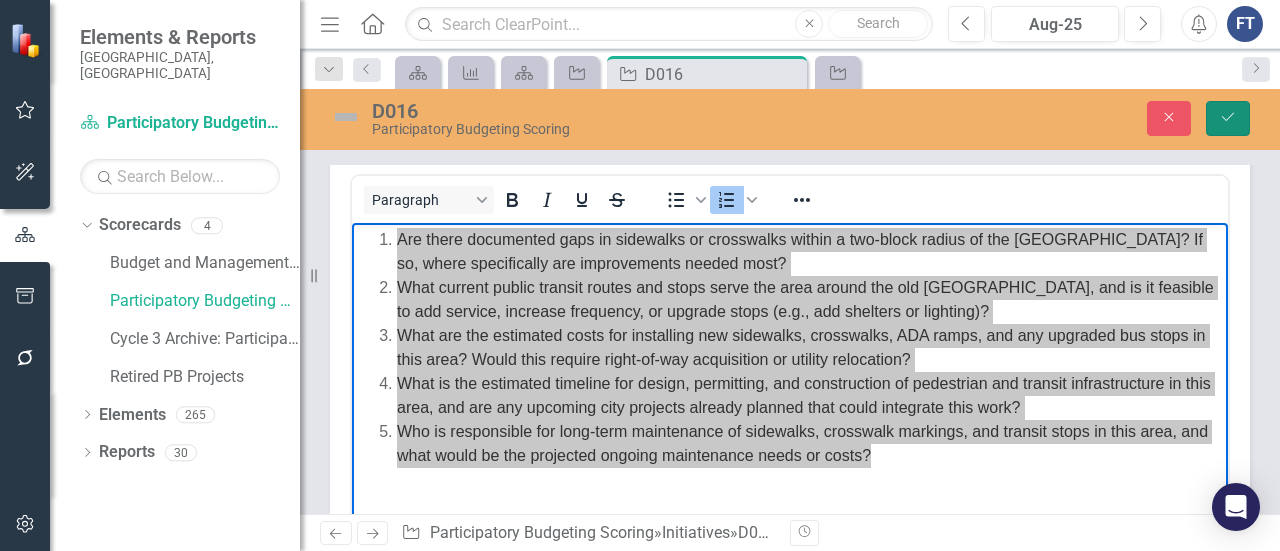 click on "Save" 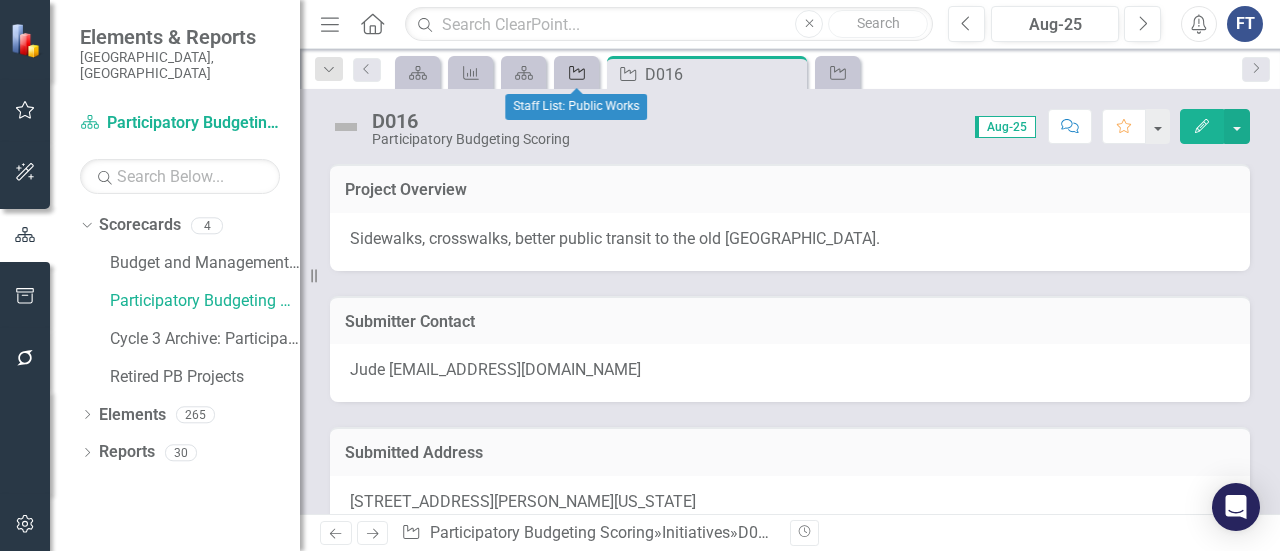 click on "Initiative" 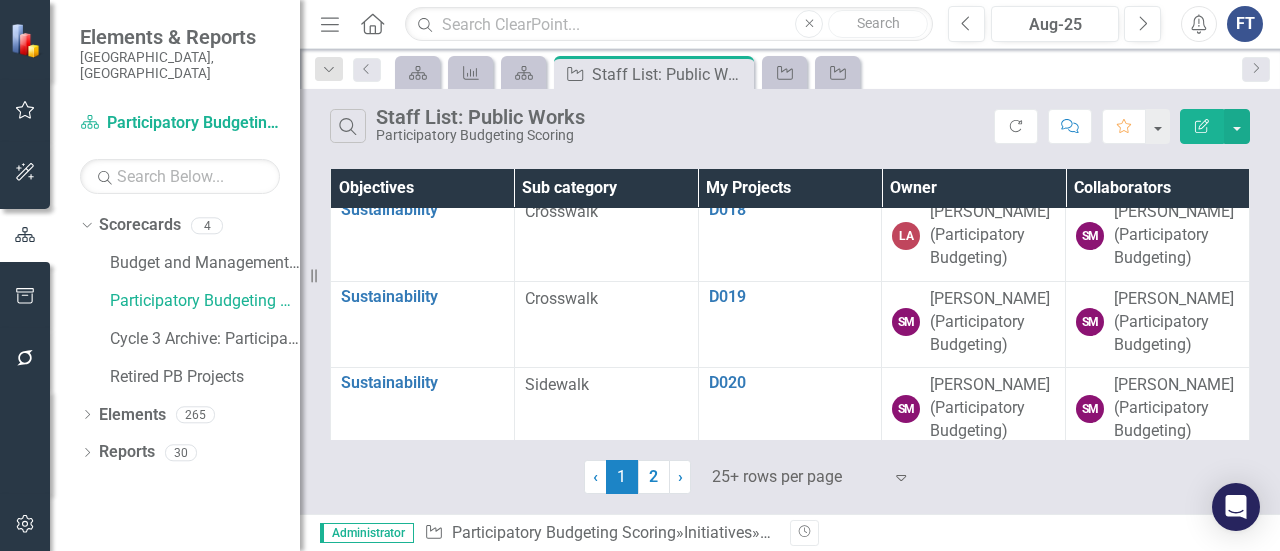 scroll, scrollTop: 1700, scrollLeft: 0, axis: vertical 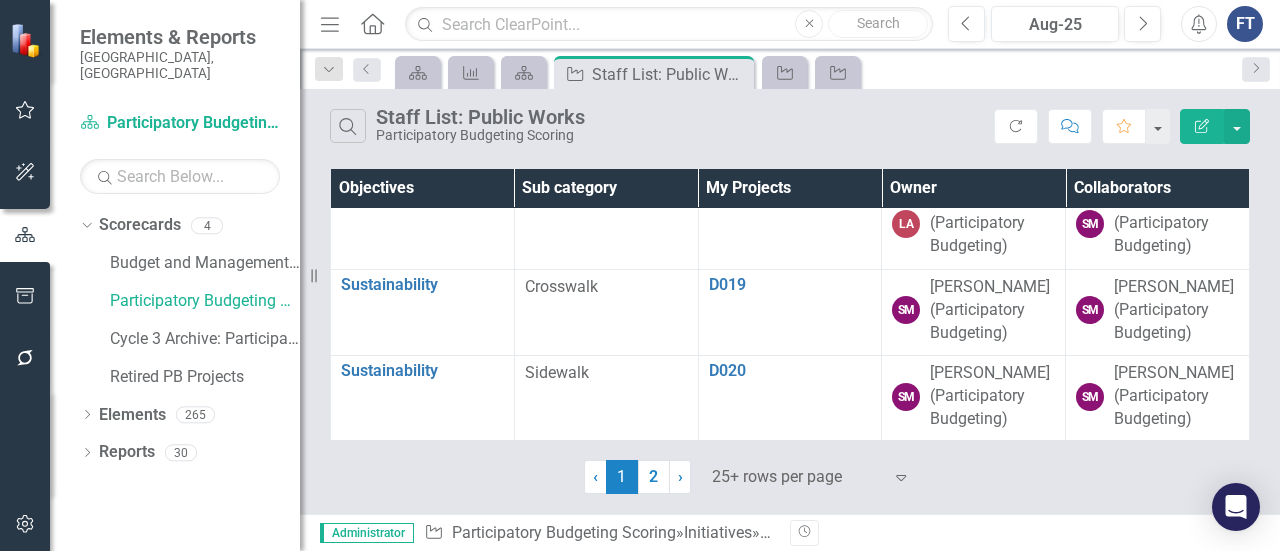 click on "D017" at bounding box center [790, 112] 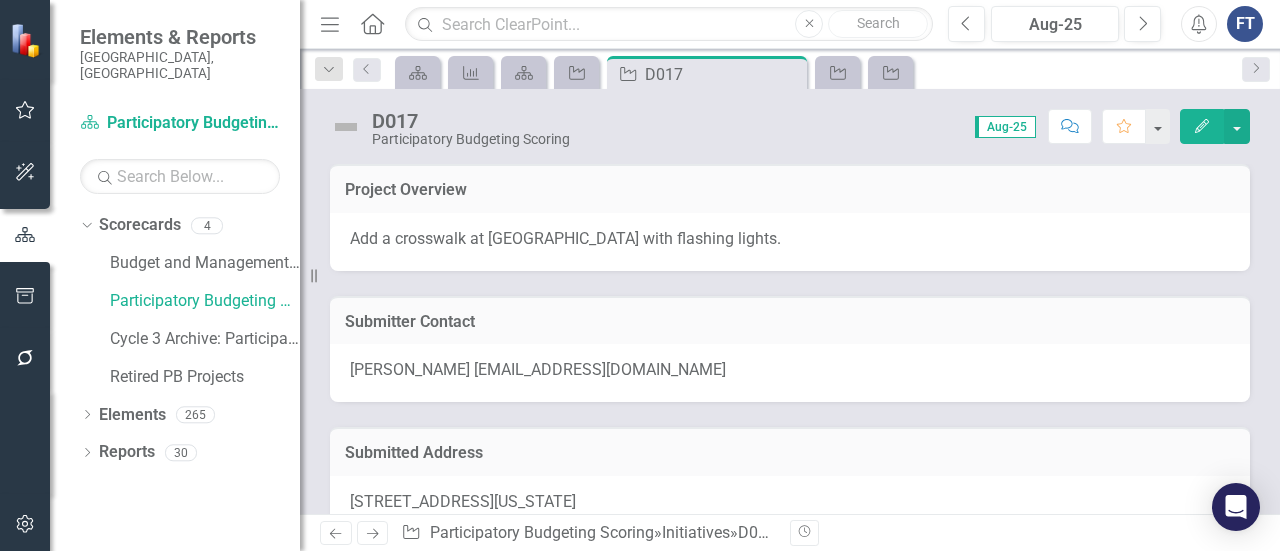 click on "Add a crosswalk at [GEOGRAPHIC_DATA] with flashing lights." at bounding box center [790, 239] 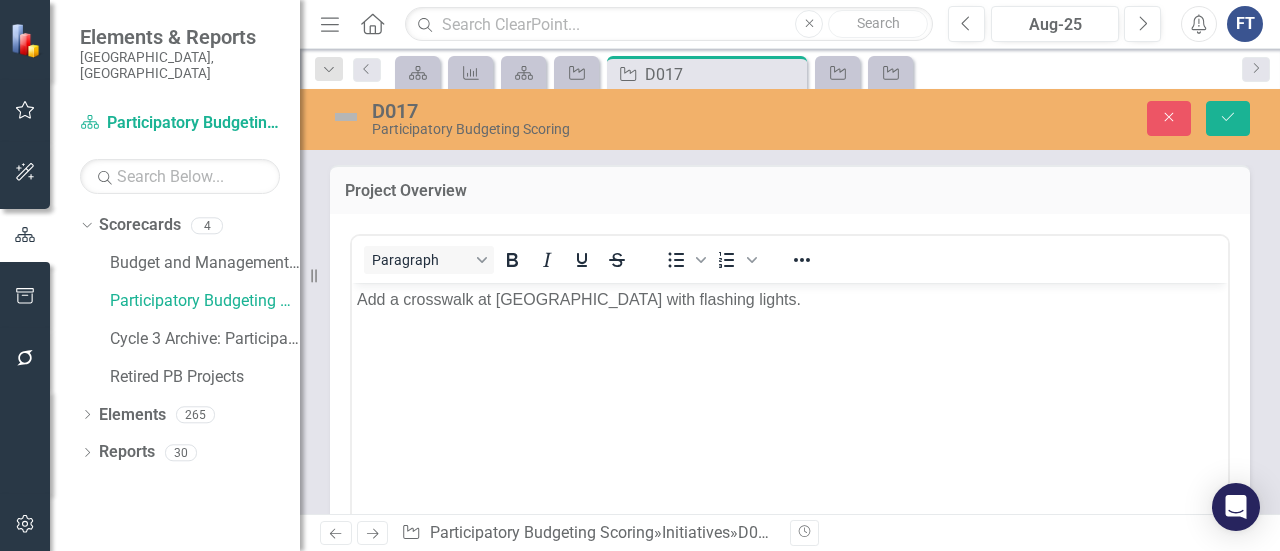 scroll, scrollTop: 0, scrollLeft: 0, axis: both 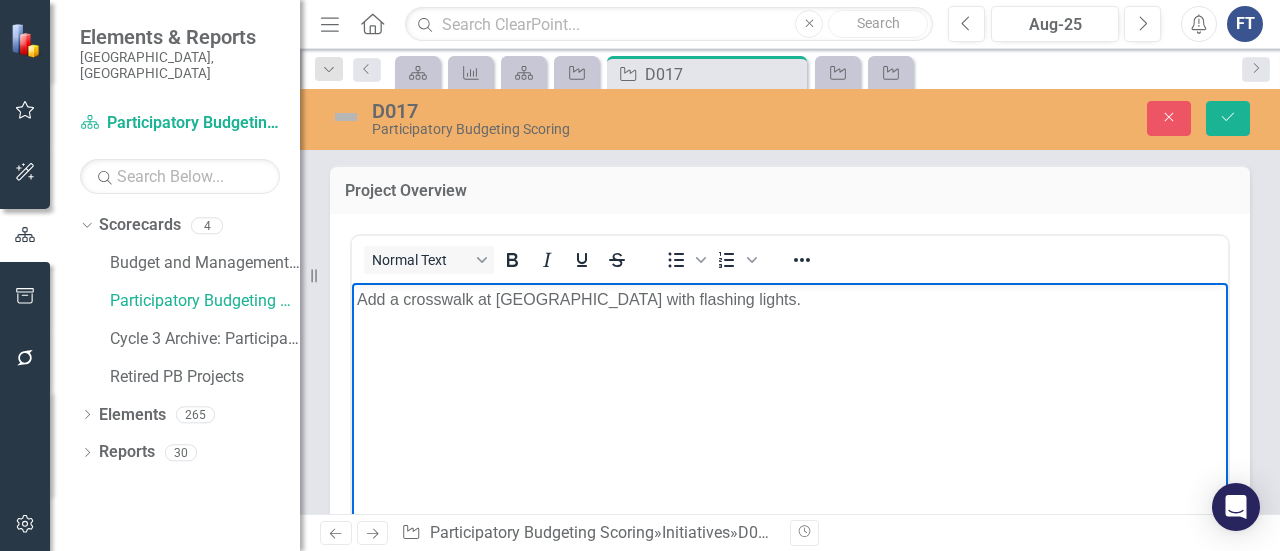 drag, startPoint x: 894, startPoint y: 307, endPoint x: 380, endPoint y: 303, distance: 514.01556 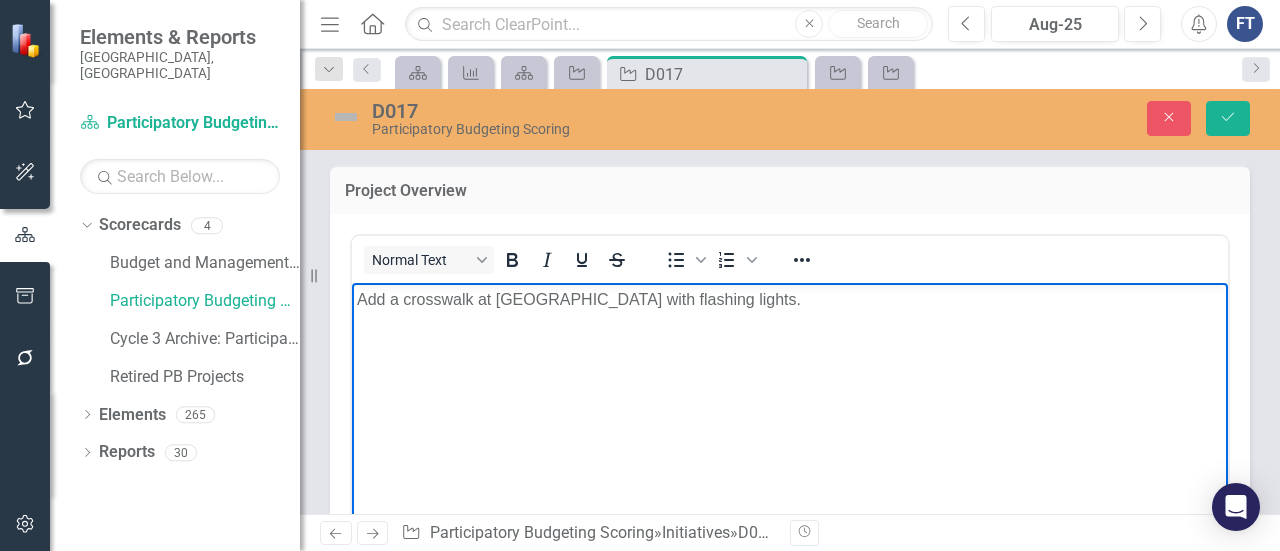 click on "Add a crosswalk at [GEOGRAPHIC_DATA] with flashing lights." at bounding box center (790, 299) 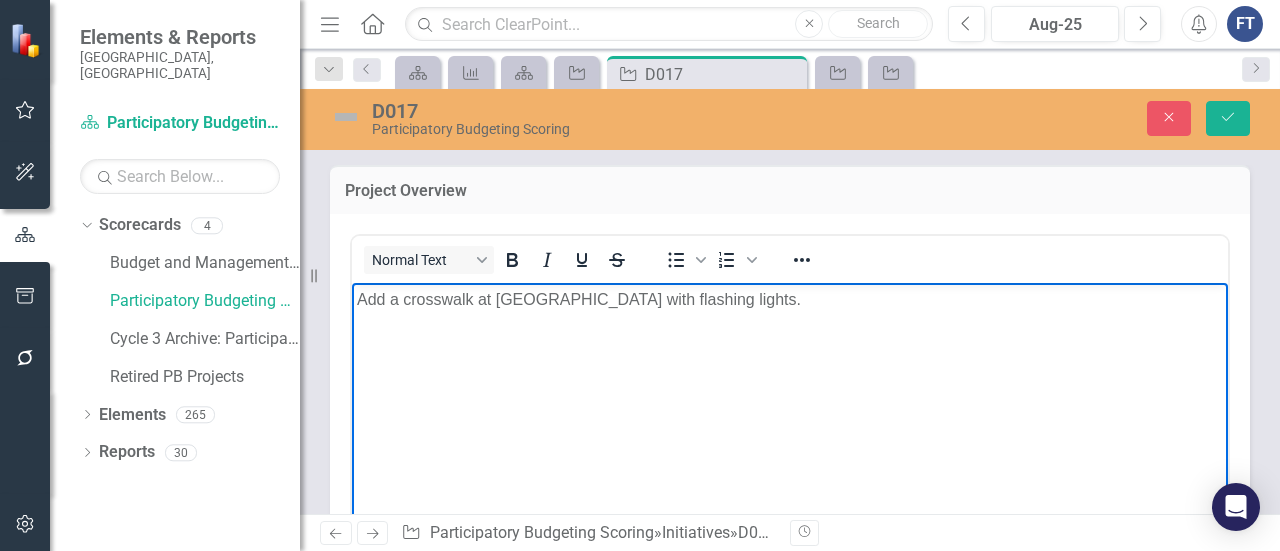 drag, startPoint x: 805, startPoint y: 323, endPoint x: 816, endPoint y: 318, distance: 12.083046 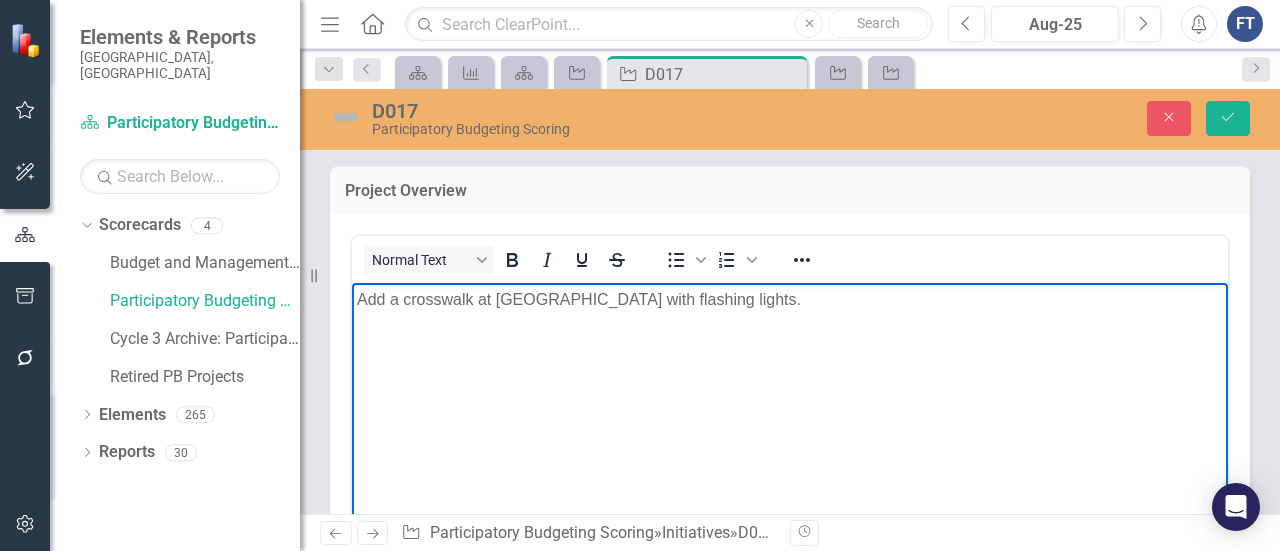 drag, startPoint x: 884, startPoint y: 297, endPoint x: 351, endPoint y: 275, distance: 533.45386 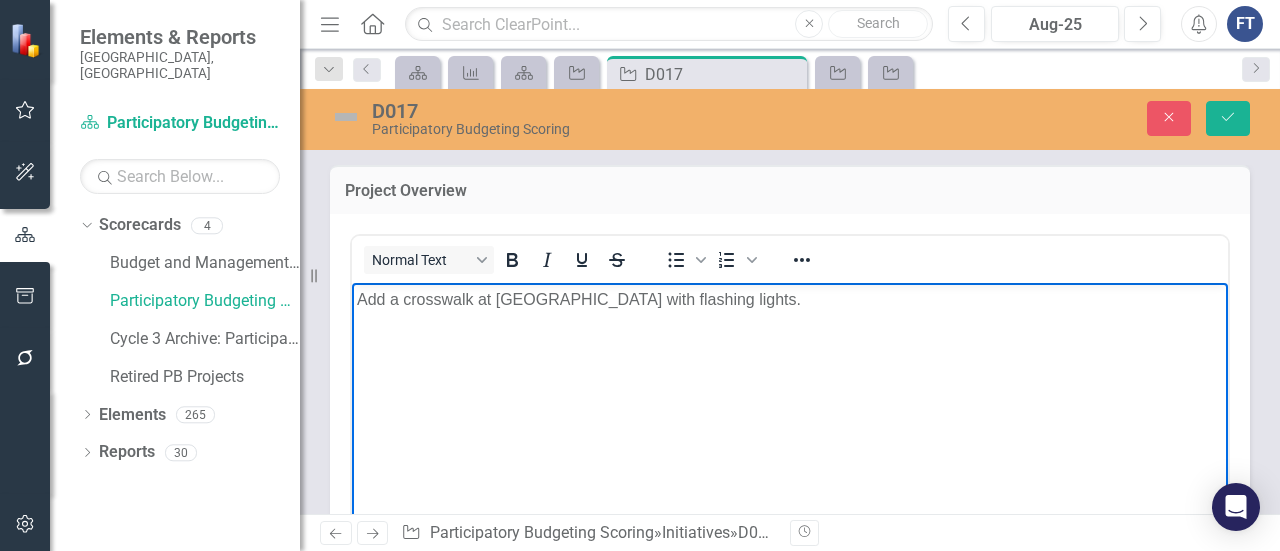 click on "Add a crosswalk at [GEOGRAPHIC_DATA] with flashing lights." at bounding box center (790, 432) 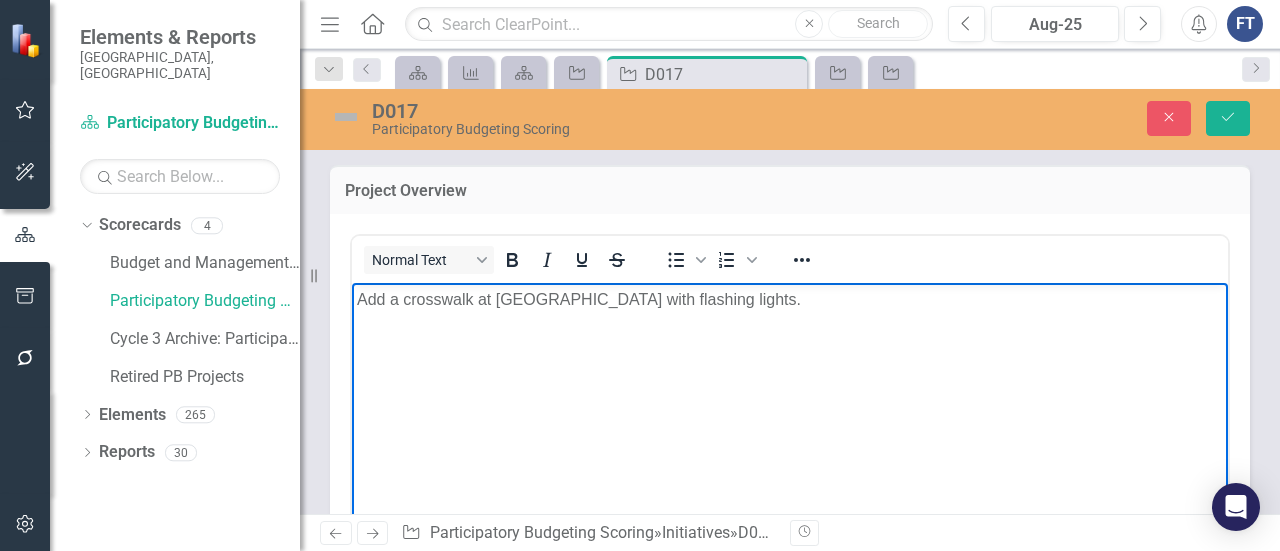copy on "Add a crosswalk at [GEOGRAPHIC_DATA] with flashing lights." 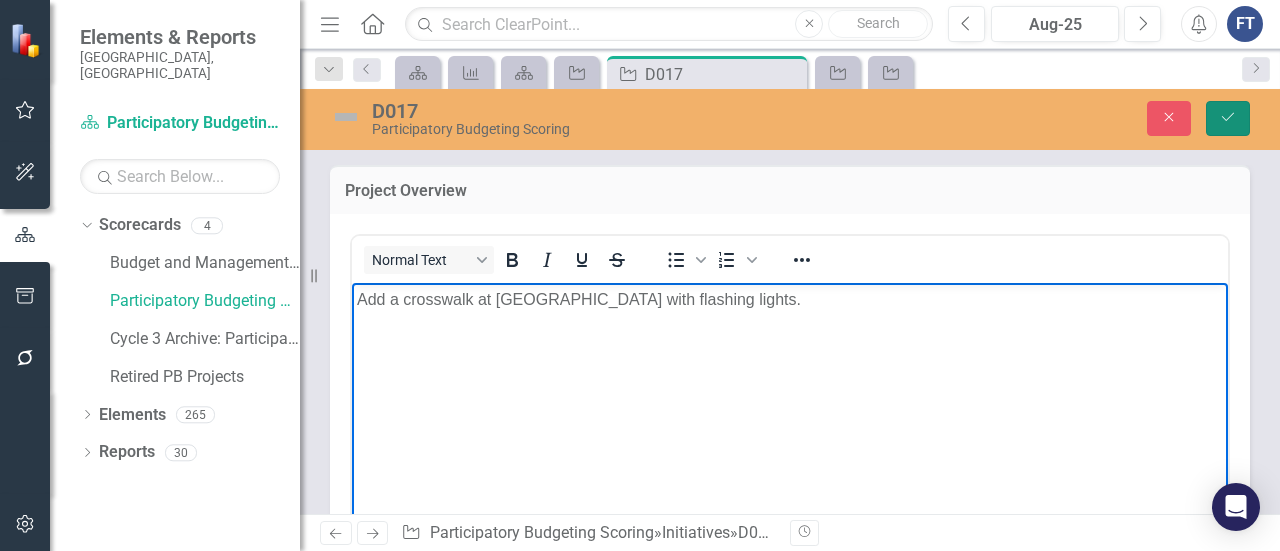 click on "Save" 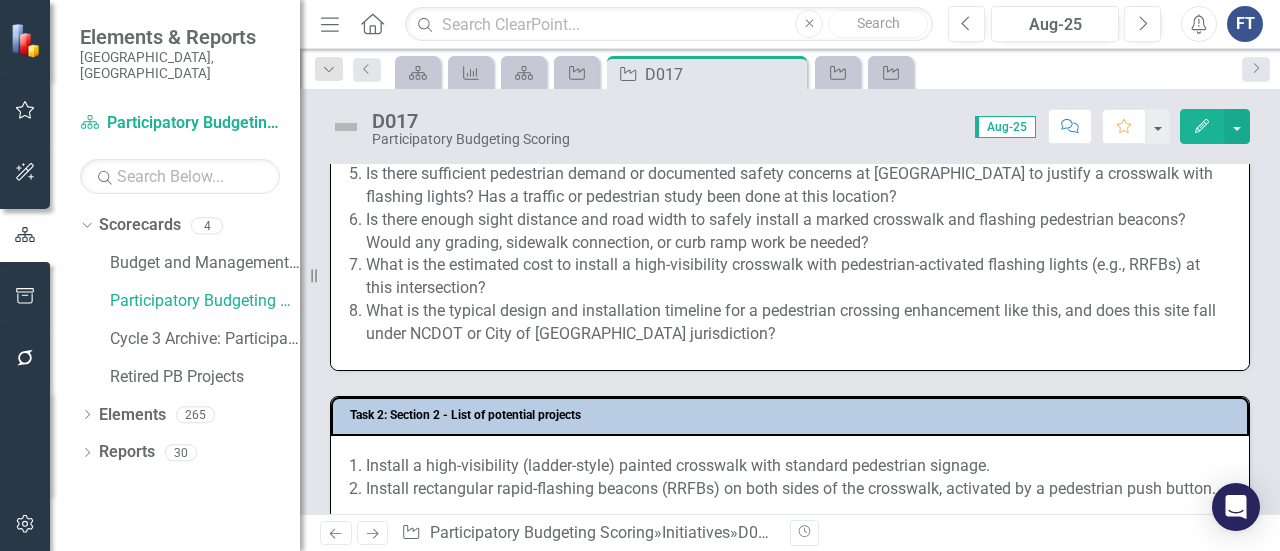click on "Is there existing pedestrian traffic or a nearby destination (e.g., school, bus stop, park) that justifies a crosswalk?
Is there existing sidewalk or curb ramp infrastructure to connect the crossing?
Who owns the road (City vs. NCDOT) and maintains nearby infrastructure?
Are traffic volumes and speeds high enough to warrant flashing lights?
Is there sufficient pedestrian demand or documented safety concerns at [GEOGRAPHIC_DATA] to justify a crosswalk with flashing lights? Has a traffic or pedestrian study been done at this location?
Is there enough sight distance and road width to safely install a marked crosswalk and flashing pedestrian beacons? Would any grading, sidewalk connection, or curb ramp work be needed?
What is the estimated cost to install a high-visibility crosswalk with pedestrian-activated flashing lights (e.g., RRFBs) at this intersection?" at bounding box center [790, 211] 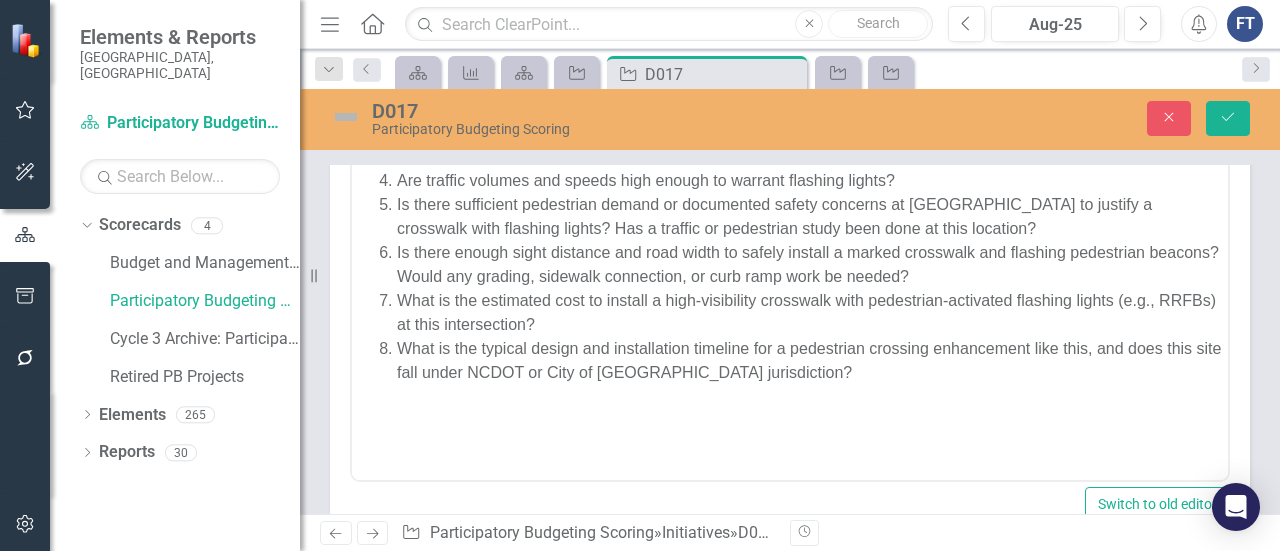 scroll, scrollTop: 808, scrollLeft: 0, axis: vertical 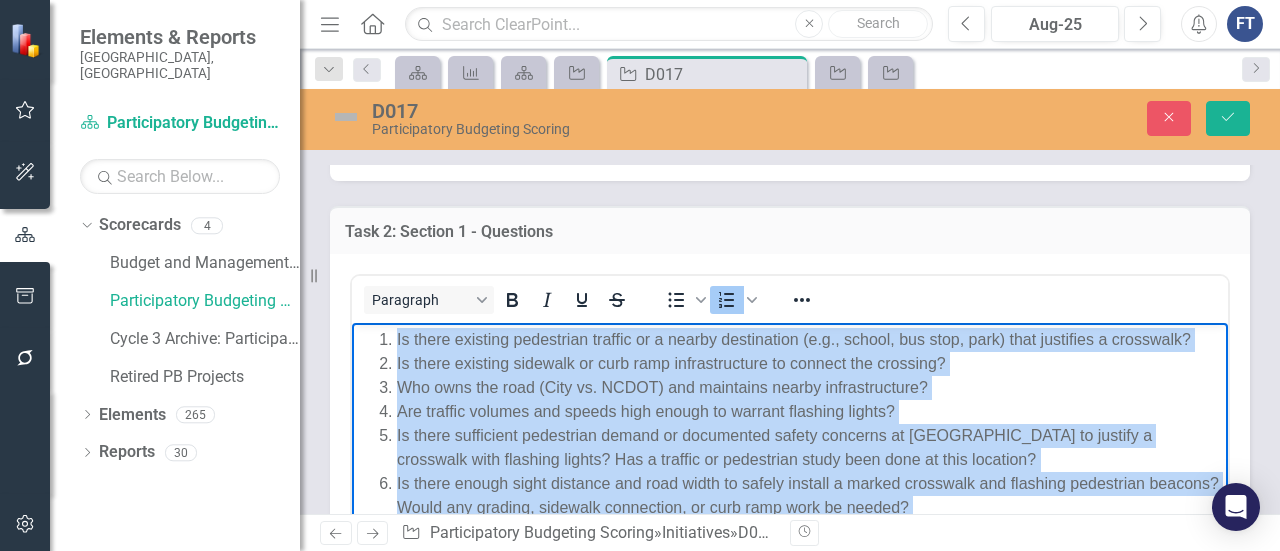 drag, startPoint x: 779, startPoint y: 602, endPoint x: 380, endPoint y: 296, distance: 502.829 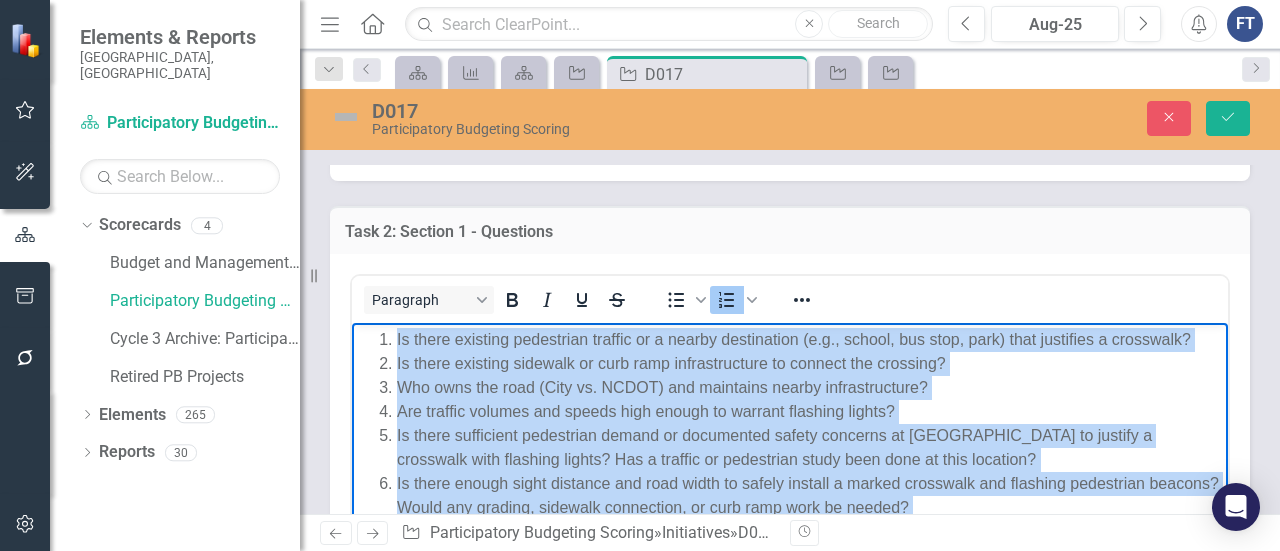 click on "Is there existing pedestrian traffic or a nearby destination (e.g., school, bus stop, park) that justifies a crosswalk? Is there existing sidewalk or curb ramp infrastructure to connect the crossing? Who owns the road (City vs. NCDOT) and maintains nearby infrastructure? Are traffic volumes and speeds high enough to warrant flashing lights? Is there sufficient pedestrian demand or documented safety concerns at [GEOGRAPHIC_DATA] to justify a crosswalk with flashing lights? Has a traffic or pedestrian study been done at this location? Is there enough sight distance and road width to safely install a marked crosswalk and flashing pedestrian beacons? Would any grading, sidewalk connection, or curb ramp work be needed? What is the estimated cost to install a high-visibility crosswalk with pedestrian-activated flashing lights (e.g., RRFBs) at this intersection?" at bounding box center [790, 480] 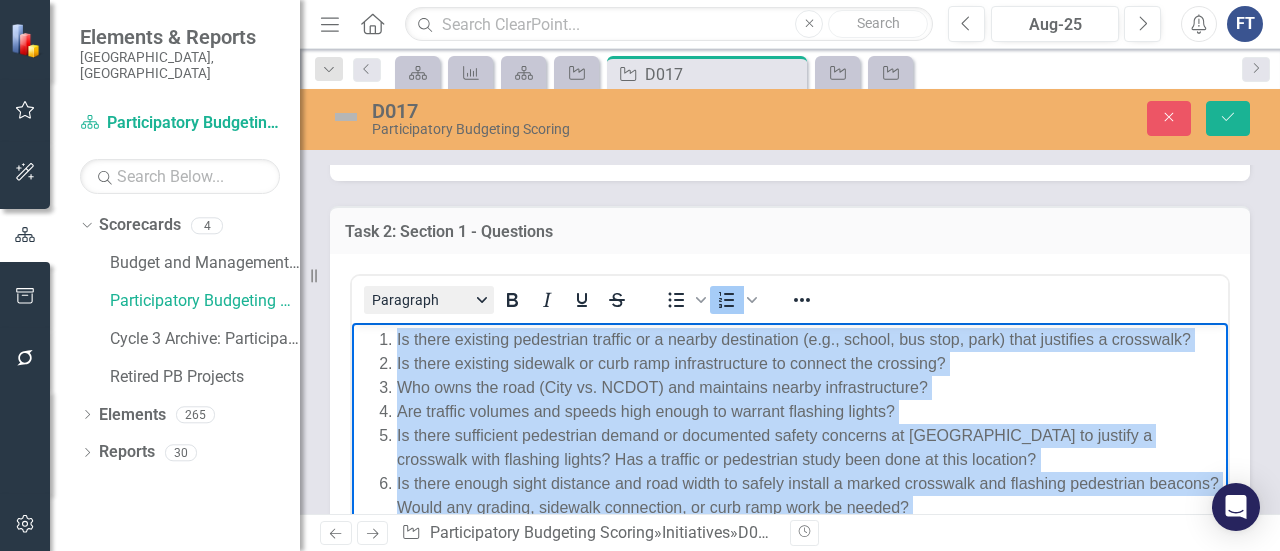 copy on "Is there existing pedestrian traffic or a nearby destination (e.g., school, bus stop, park) that justifies a crosswalk? Is there existing sidewalk or curb ramp infrastructure to connect the crossing? Who owns the road (City vs. NCDOT) and maintains nearby infrastructure? Are traffic volumes and speeds high enough to warrant flashing lights? Is there sufficient pedestrian demand or documented safety concerns at [GEOGRAPHIC_DATA] to justify a crosswalk with flashing lights? Has a traffic or pedestrian study been done at this location? Is there enough sight distance and road width to safely install a marked crosswalk and flashing pedestrian beacons? Would any grading, sidewalk connection, or curb ramp work be needed? What is the estimated cost to install a high-visibility crosswalk with pedestrian-activated flashing lights (e.g., RRFBs) at this intersection? What is the typical design and installation timeline for a pedestrian crossing enhancement like this, and does this site fall under NCDOT or..." 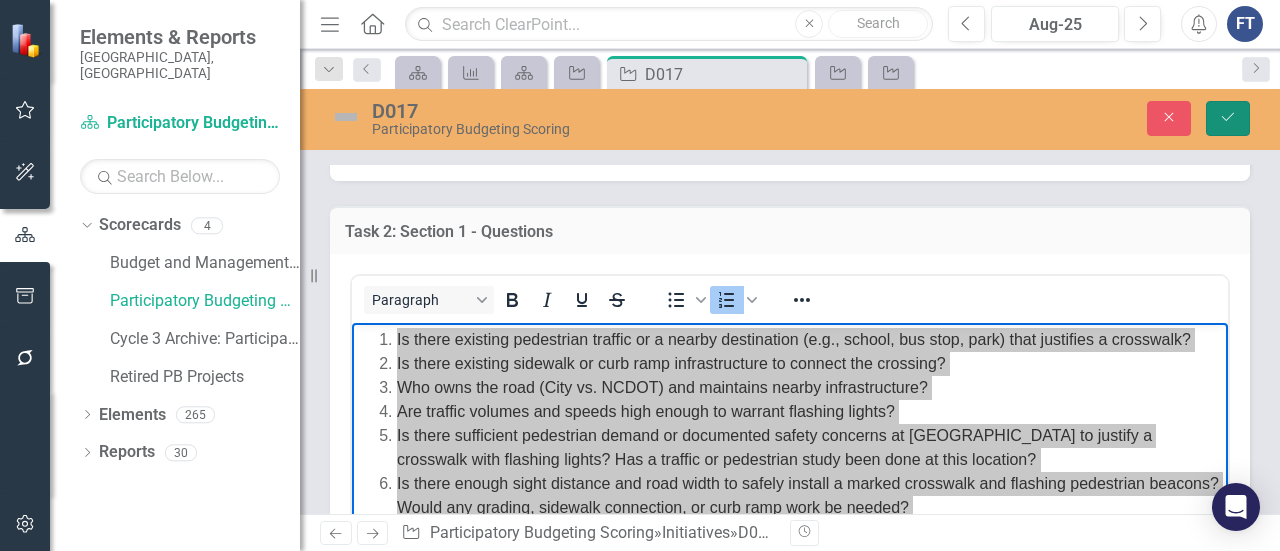 click on "Save" at bounding box center [1228, 118] 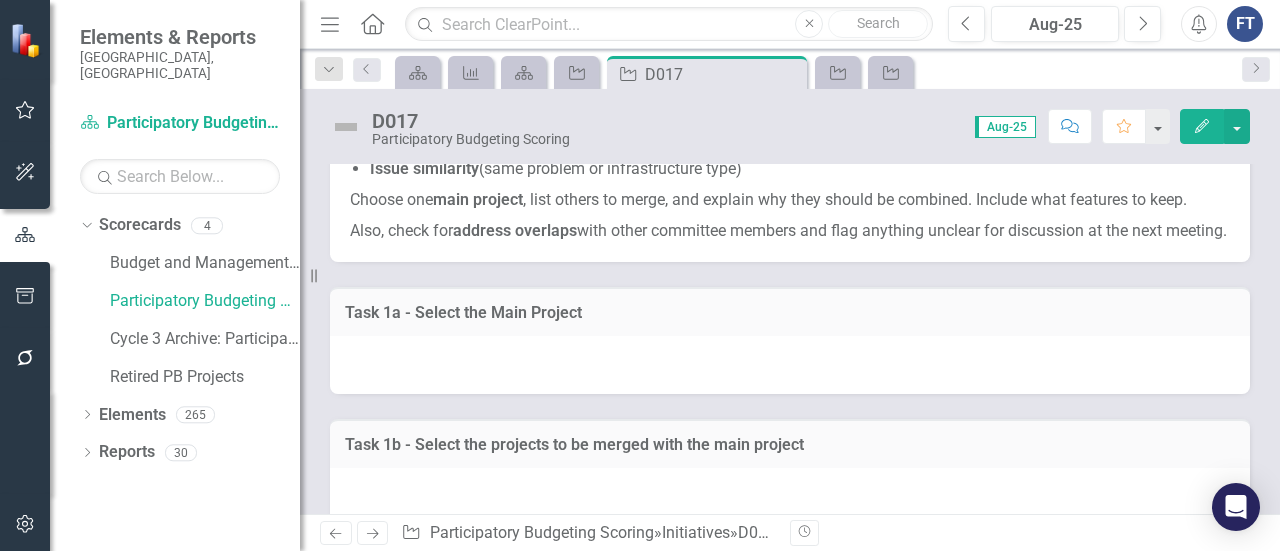 scroll, scrollTop: 1400, scrollLeft: 0, axis: vertical 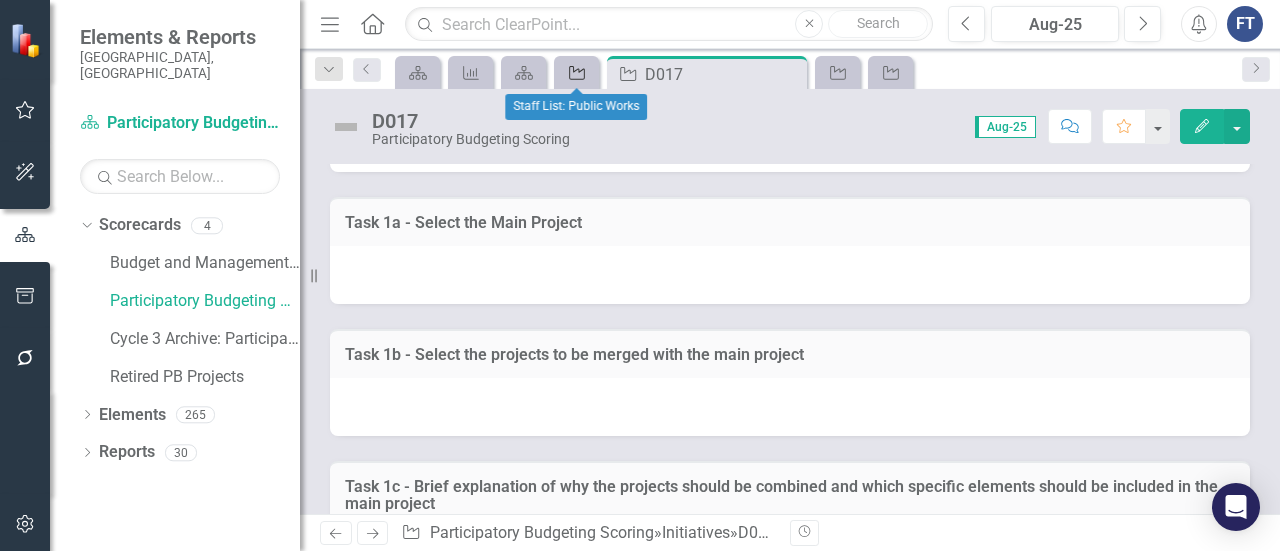 click on "Initiative" 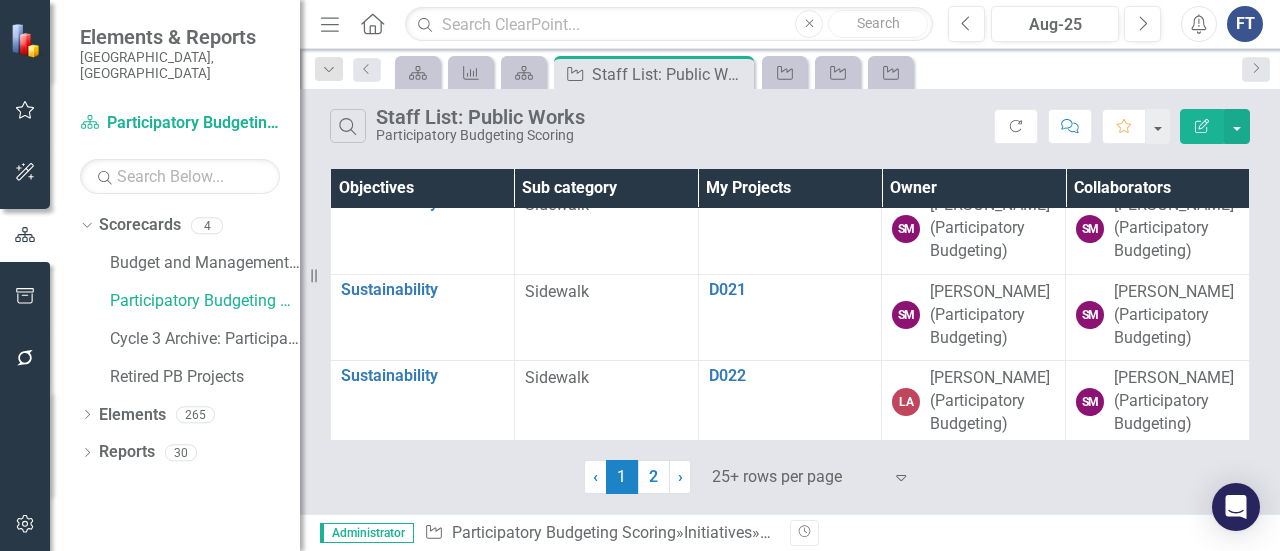 scroll, scrollTop: 1900, scrollLeft: 0, axis: vertical 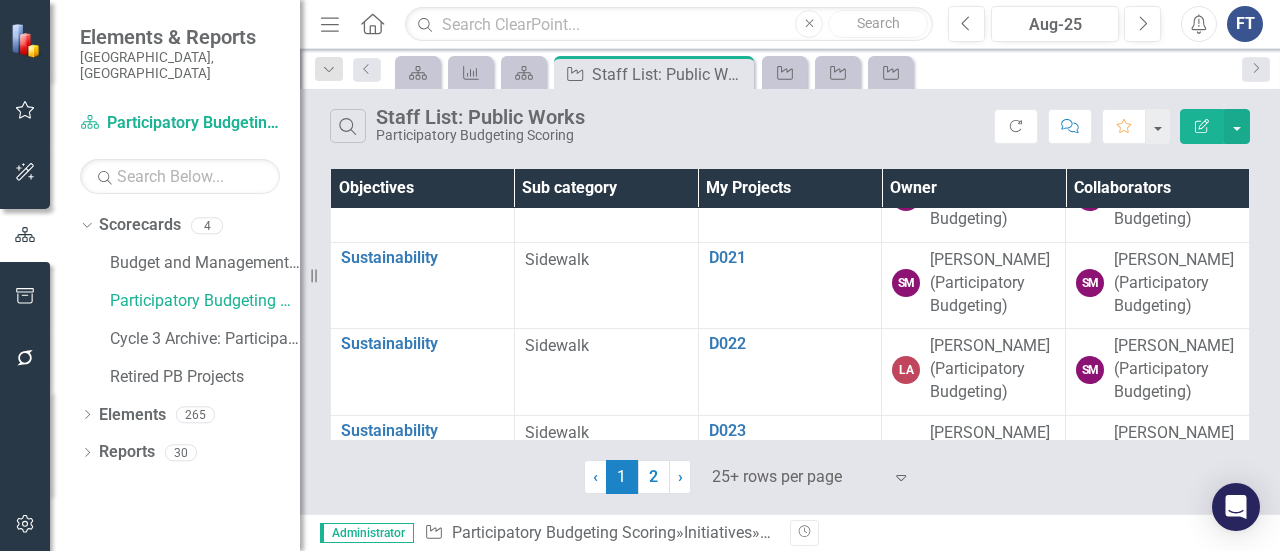 click on "D018" at bounding box center [790, -2] 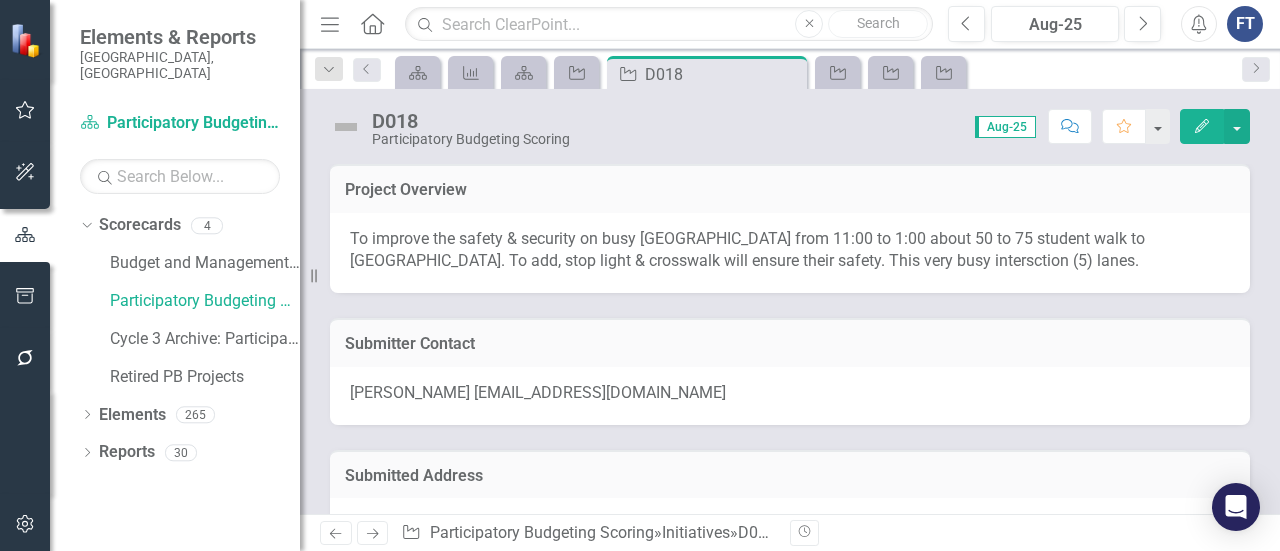 click on "To improve the safety & security on busy [GEOGRAPHIC_DATA] from 11:00 to 1:00 about 50 to 75 student walk to [GEOGRAPHIC_DATA]. To add, stop light & crosswalk will ensure their safety. This very busy intersction (5) lanes." at bounding box center [790, 251] 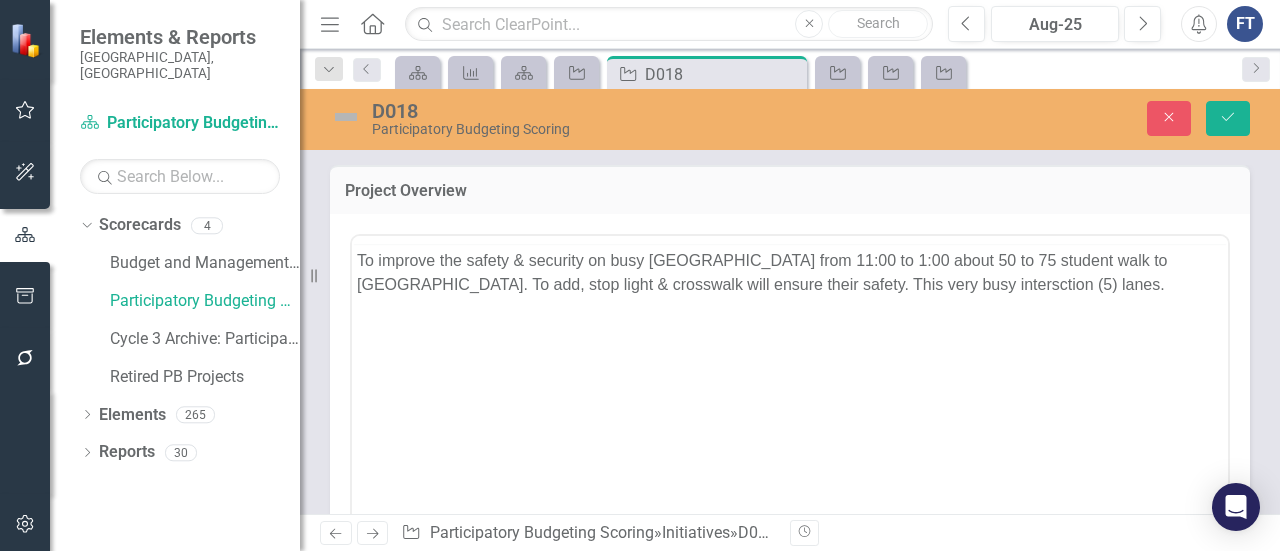 scroll, scrollTop: 0, scrollLeft: 0, axis: both 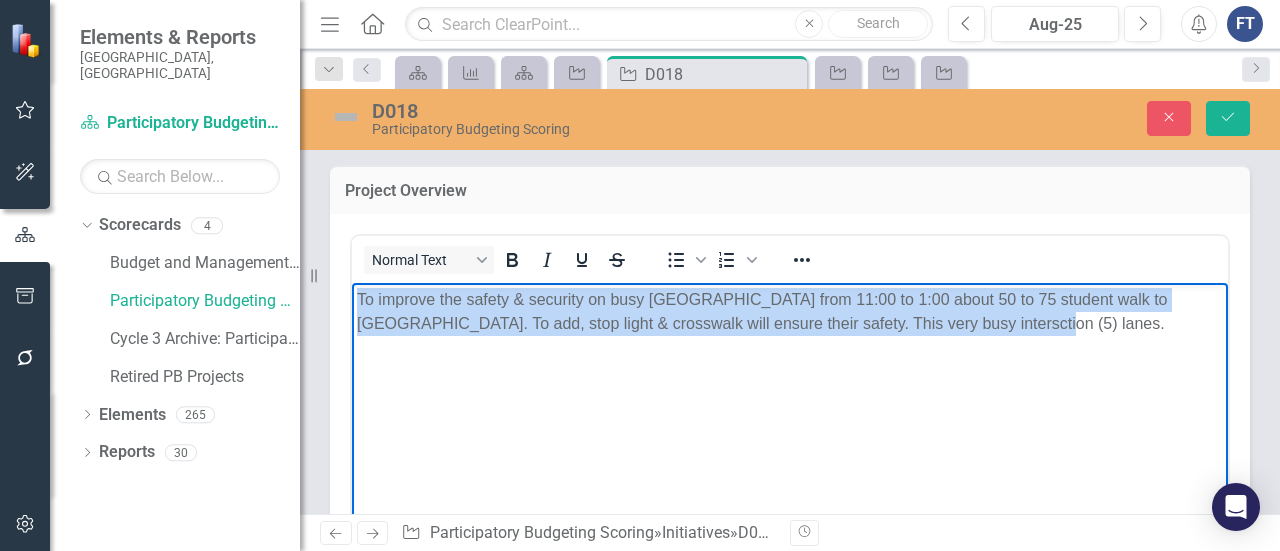 drag, startPoint x: 983, startPoint y: 319, endPoint x: 346, endPoint y: 260, distance: 639.7265 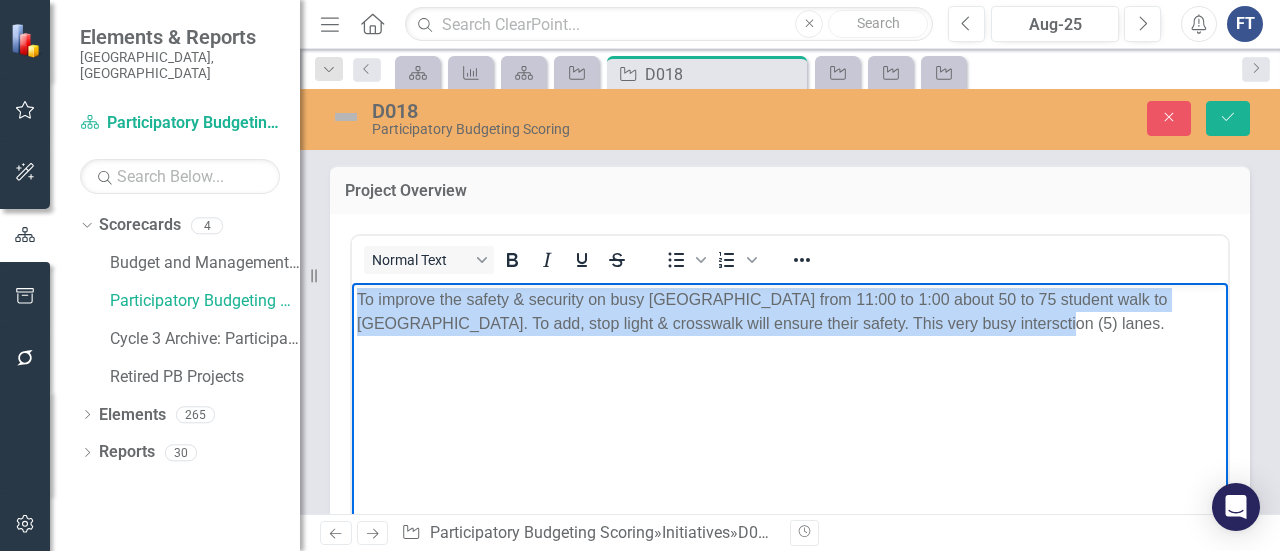 click on "To improve the safety & security on busy [GEOGRAPHIC_DATA] from 11:00 to 1:00 about 50 to 75 student walk to [GEOGRAPHIC_DATA]. To add, stop light & crosswalk will ensure their safety. This very busy intersction (5) lanes." at bounding box center [790, 432] 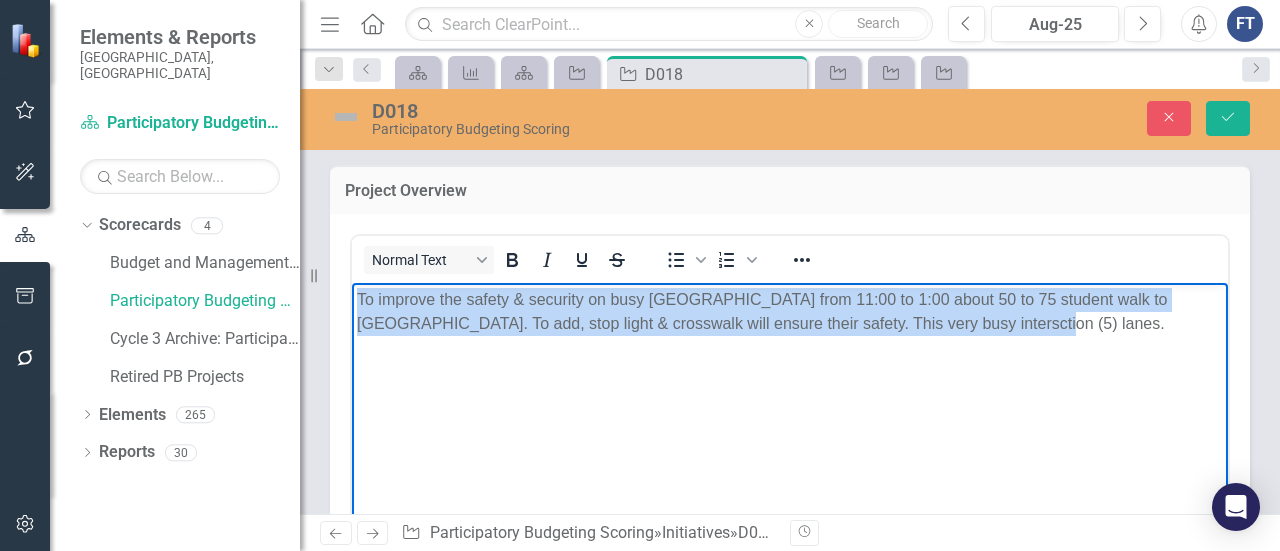copy on "To improve the safety & security on busy [GEOGRAPHIC_DATA] from 11:00 to 1:00 about 50 to 75 student walk to [GEOGRAPHIC_DATA]. To add, stop light & crosswalk will ensure their safety. This very busy intersction (5) lanes." 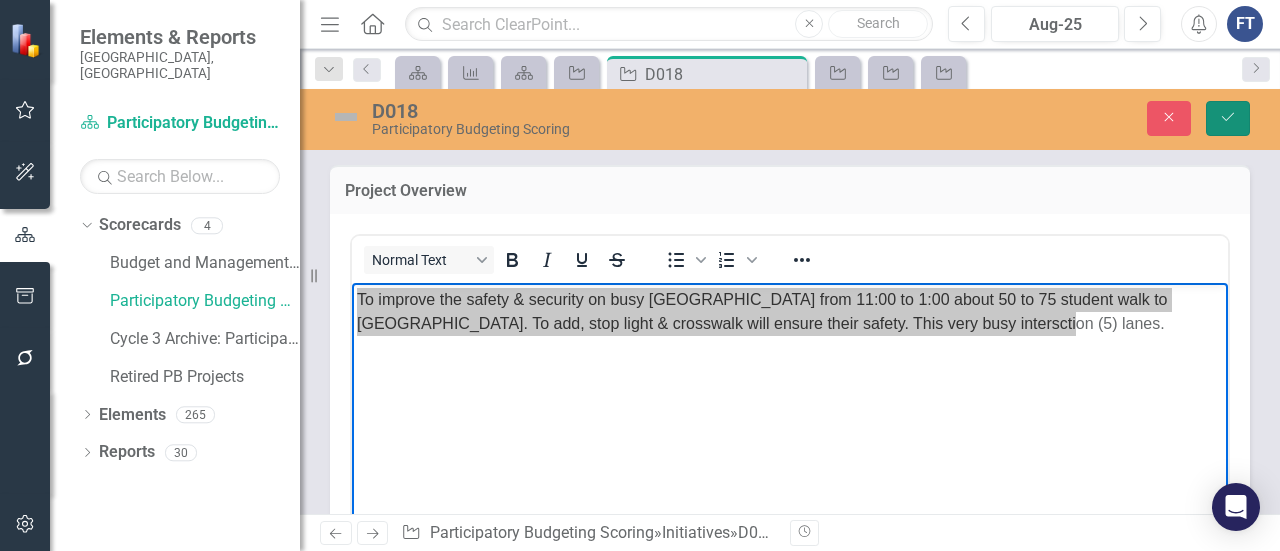 click on "Save" at bounding box center (1228, 118) 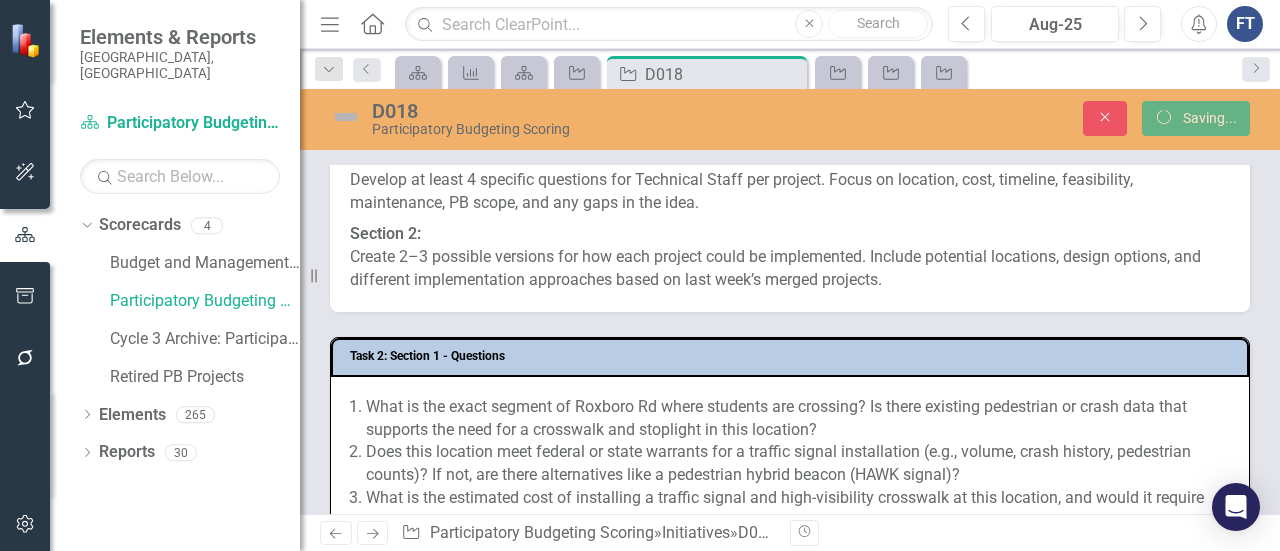 scroll, scrollTop: 700, scrollLeft: 0, axis: vertical 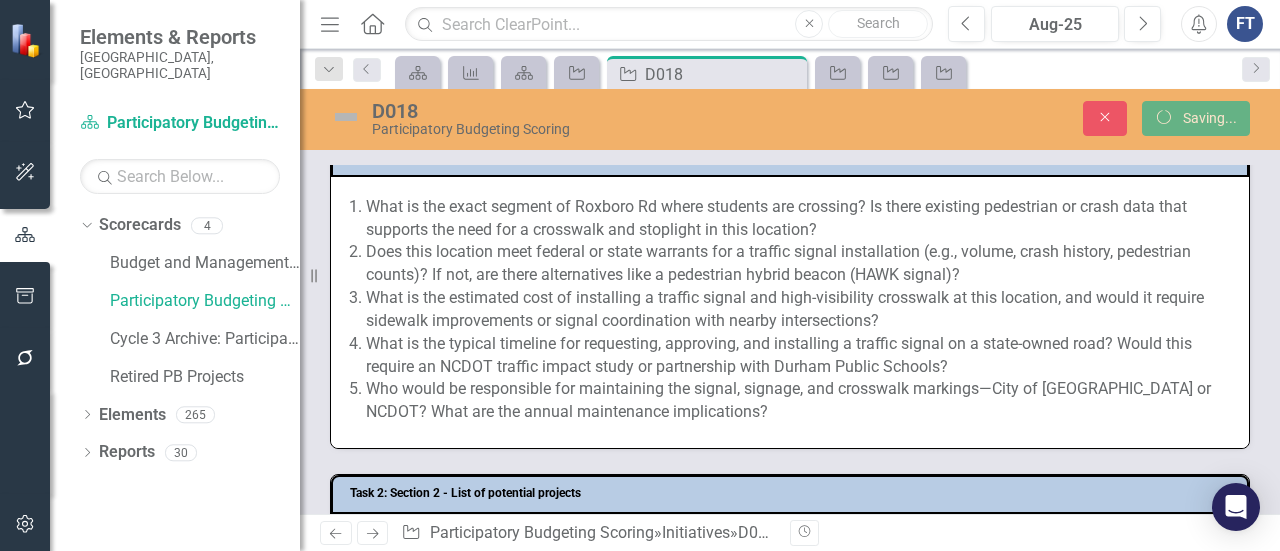 click on "Who would be responsible for maintaining the signal, signage, and crosswalk markings—City of [GEOGRAPHIC_DATA] or NCDOT? What are the annual maintenance implications?" at bounding box center [797, 401] 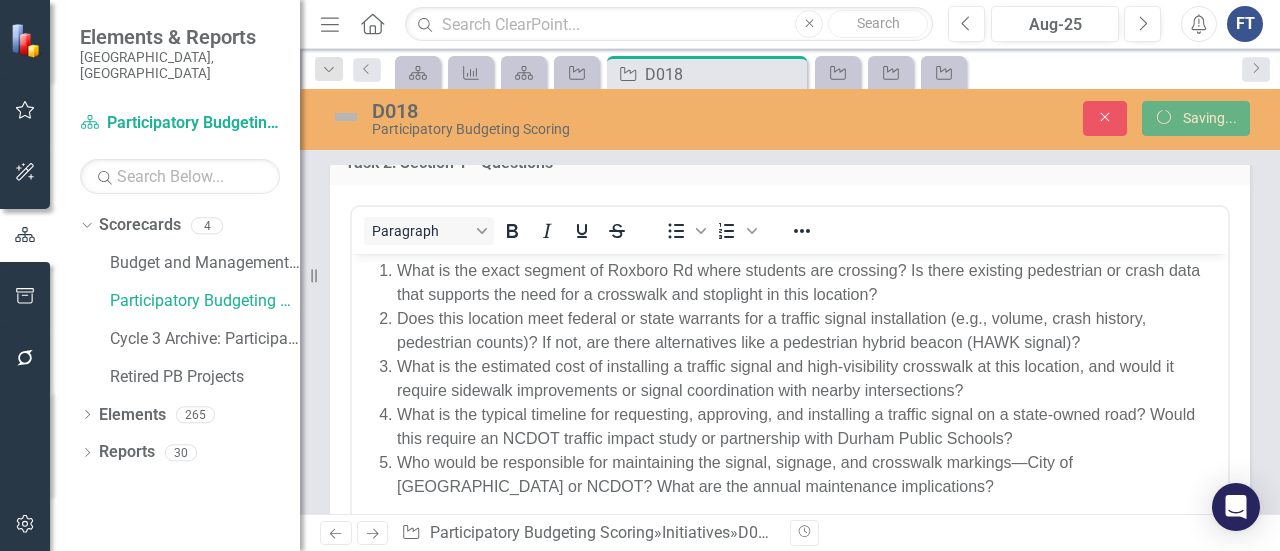 scroll, scrollTop: 0, scrollLeft: 0, axis: both 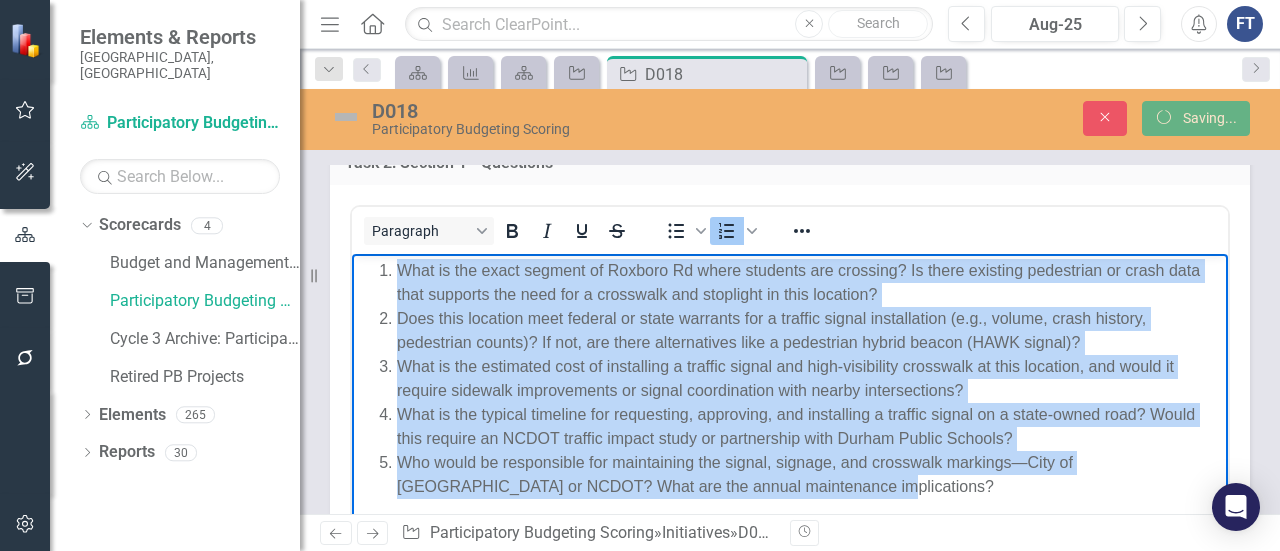 drag, startPoint x: 813, startPoint y: 485, endPoint x: 322, endPoint y: 251, distance: 543.909 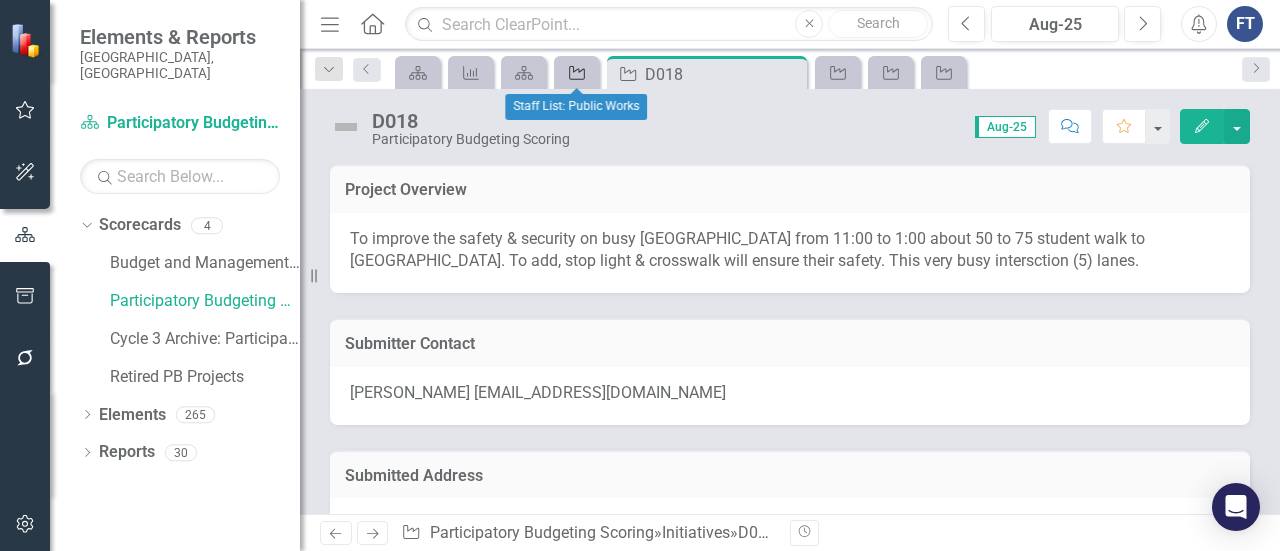 click on "Initiative" 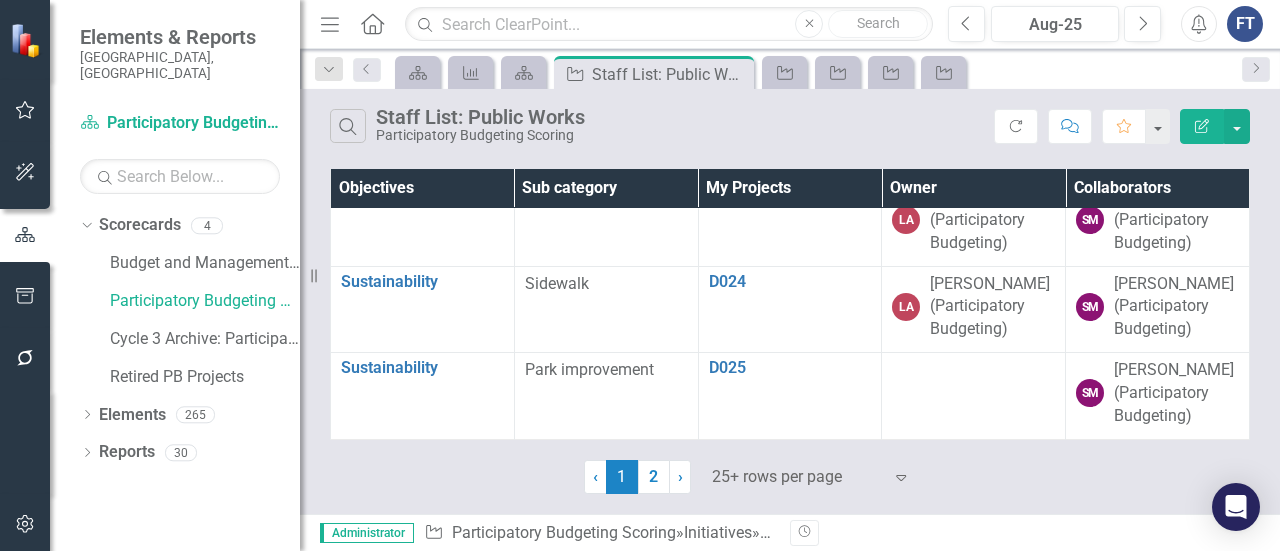scroll, scrollTop: 2300, scrollLeft: 0, axis: vertical 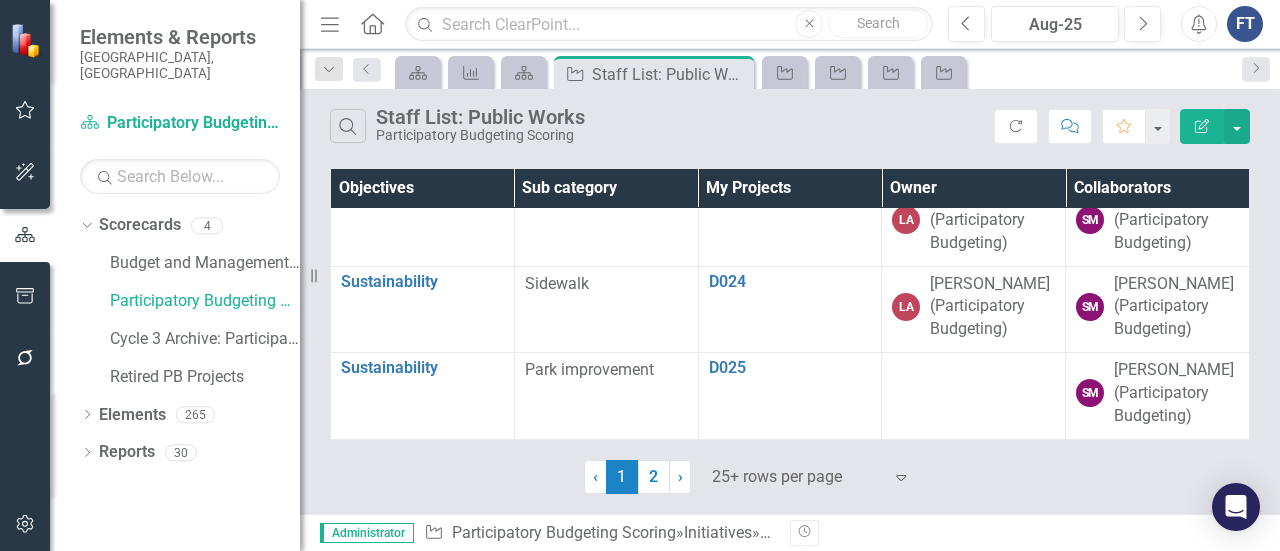 click on "D022" at bounding box center (790, 108) 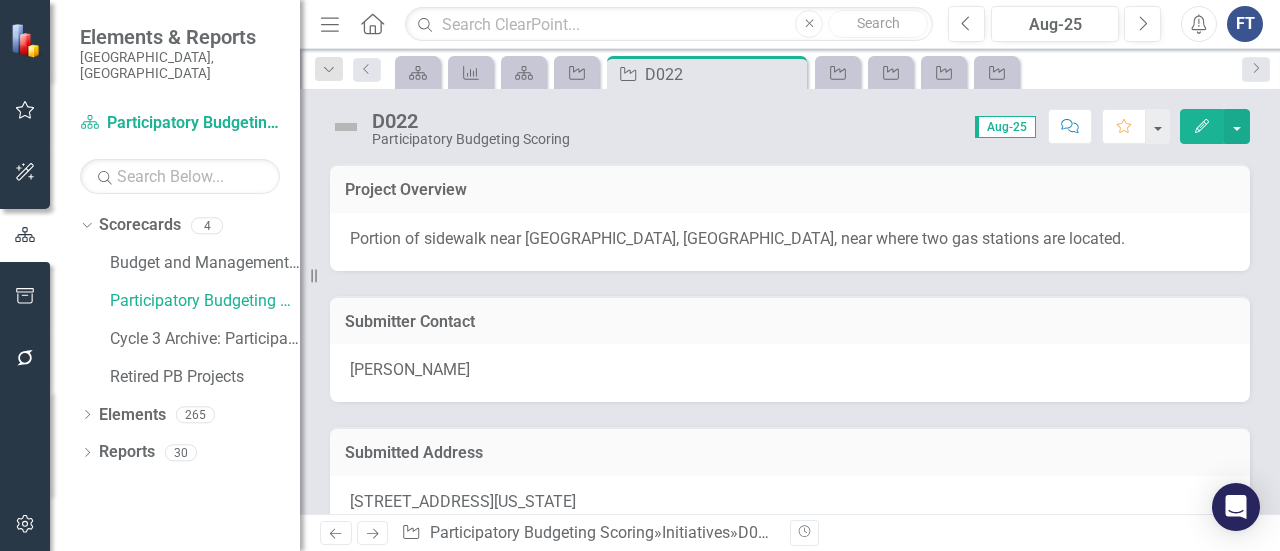 click on "Portion of sidewalk near [GEOGRAPHIC_DATA], [GEOGRAPHIC_DATA], near where two gas stations are located." at bounding box center [790, 239] 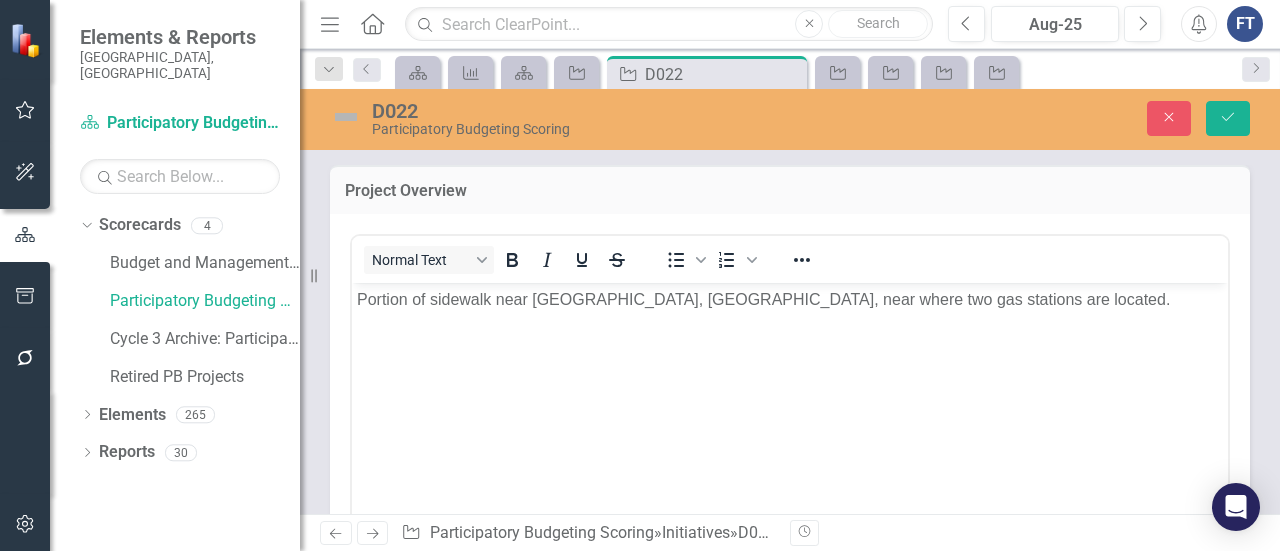 scroll, scrollTop: 0, scrollLeft: 0, axis: both 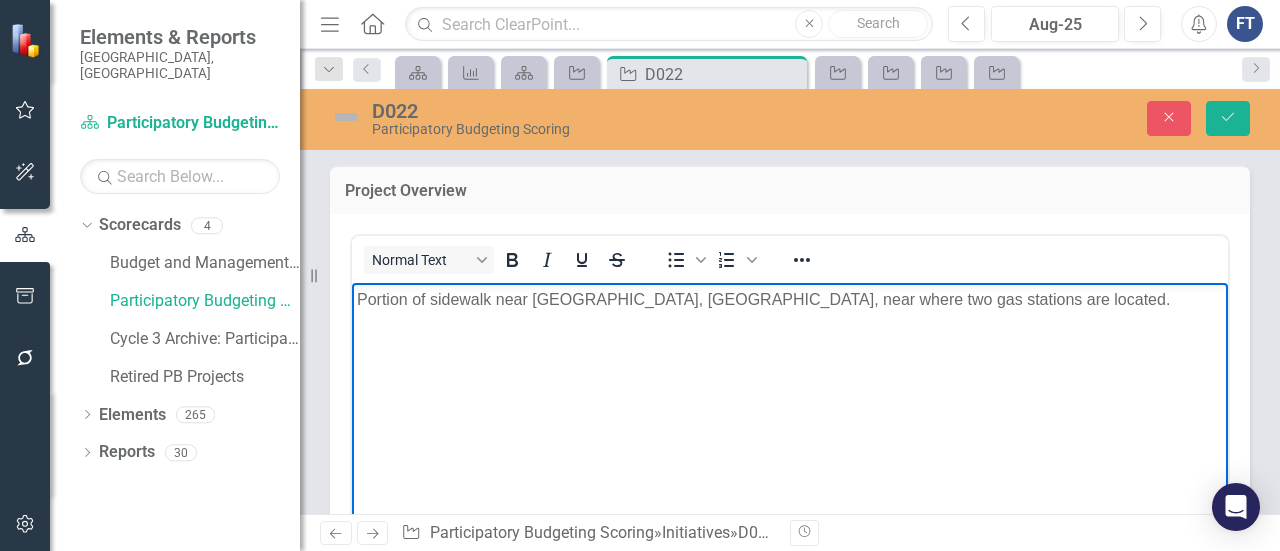 click on "Portion of sidewalk near [GEOGRAPHIC_DATA], [GEOGRAPHIC_DATA], near where two gas stations are located." at bounding box center (790, 432) 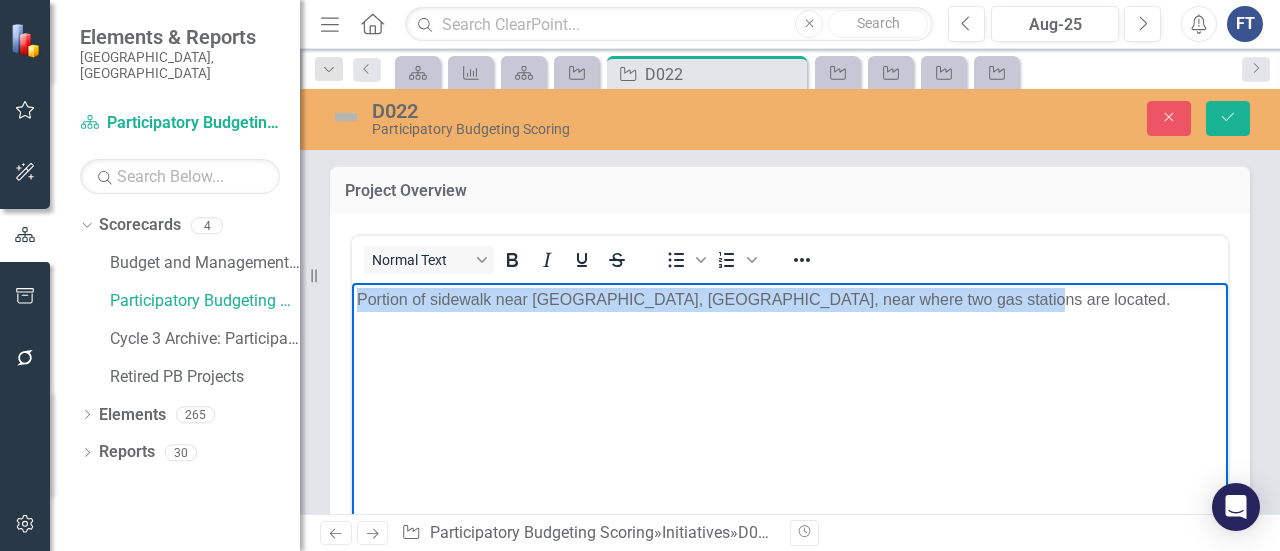 drag, startPoint x: 996, startPoint y: 291, endPoint x: 333, endPoint y: 265, distance: 663.5096 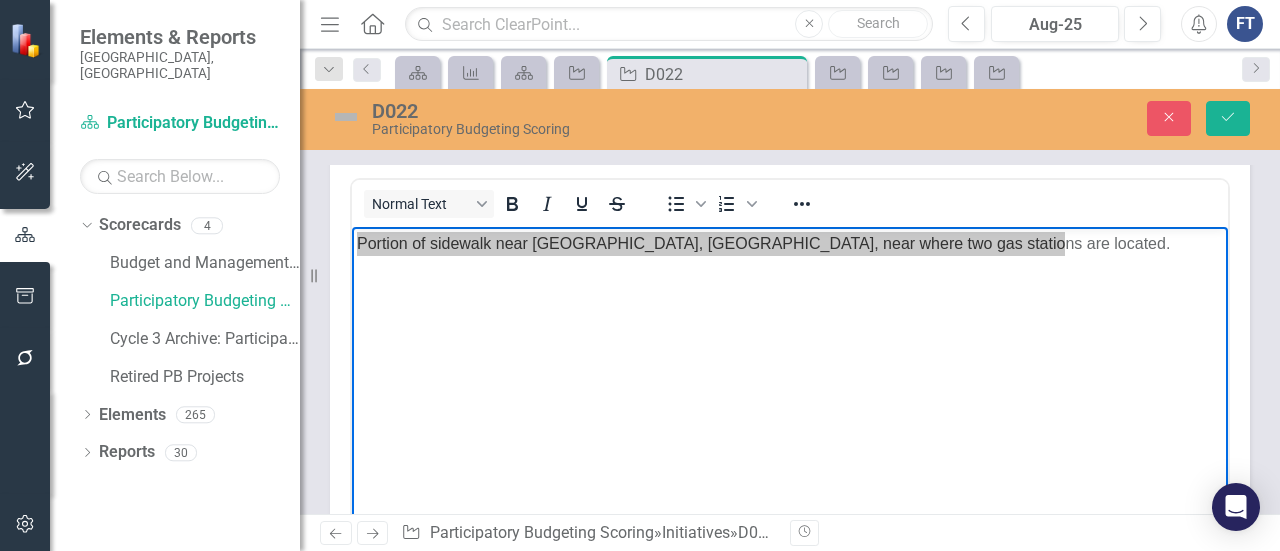 scroll, scrollTop: 100, scrollLeft: 0, axis: vertical 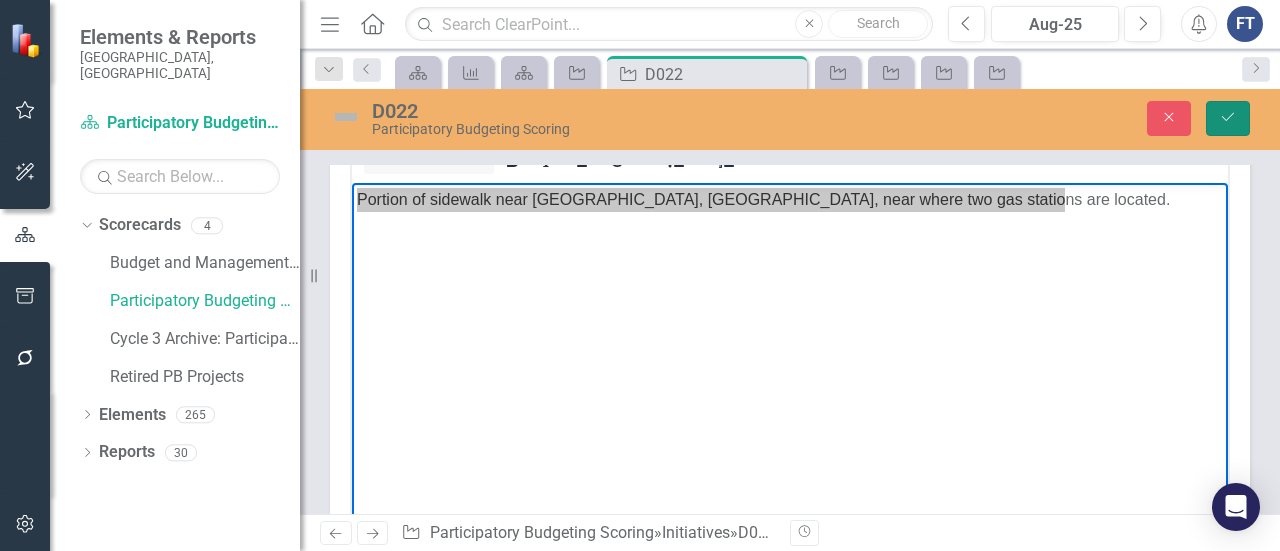 click on "Save" 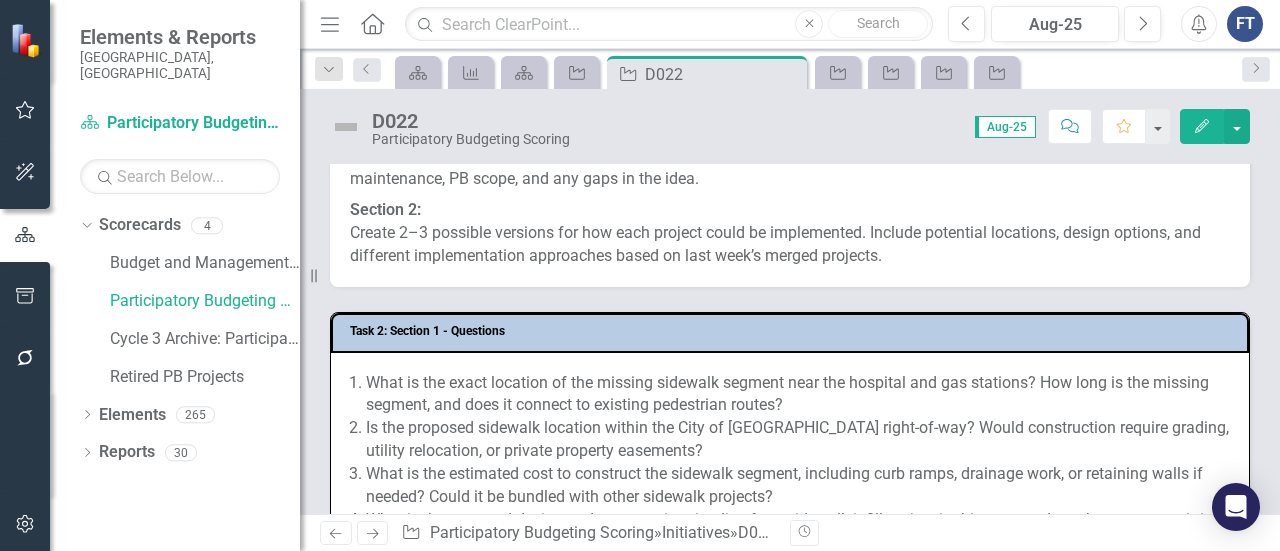 scroll, scrollTop: 600, scrollLeft: 0, axis: vertical 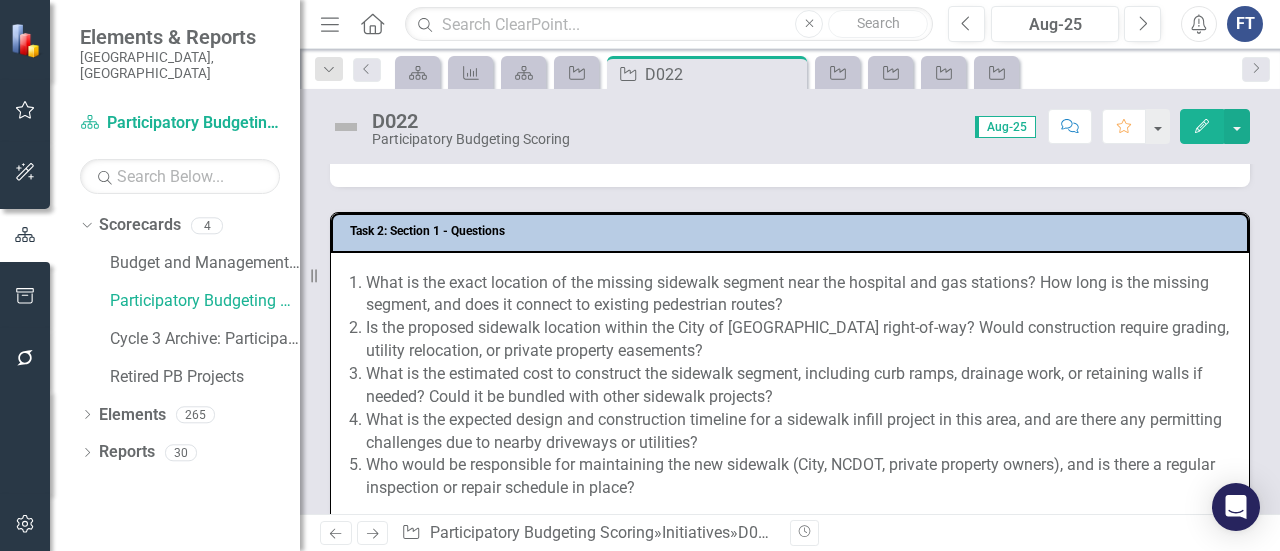 click on "What is the estimated cost to construct the sidewalk segment, including curb ramps, drainage work, or retaining walls if needed? Could it be bundled with other sidewalk projects?" at bounding box center [797, 386] 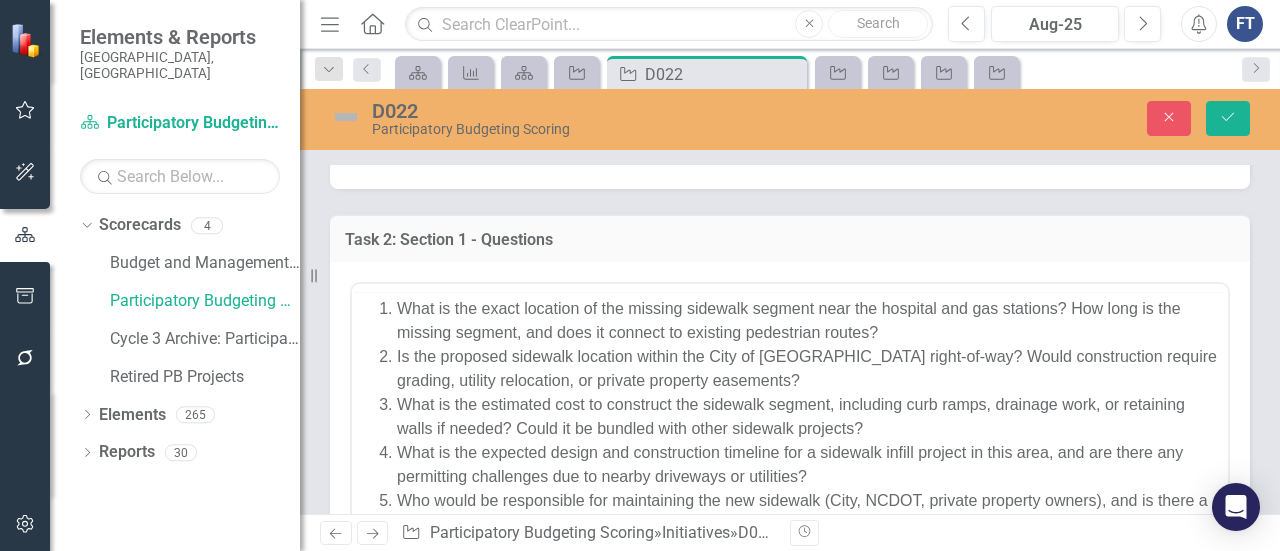 scroll, scrollTop: 0, scrollLeft: 0, axis: both 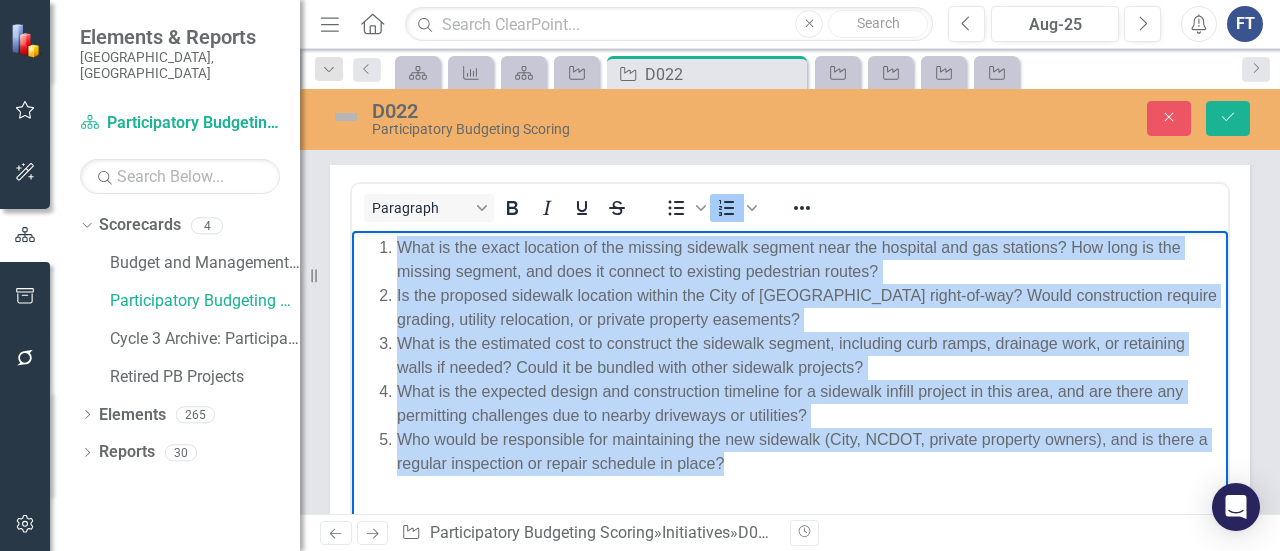 drag, startPoint x: 753, startPoint y: 472, endPoint x: 395, endPoint y: 233, distance: 430.44745 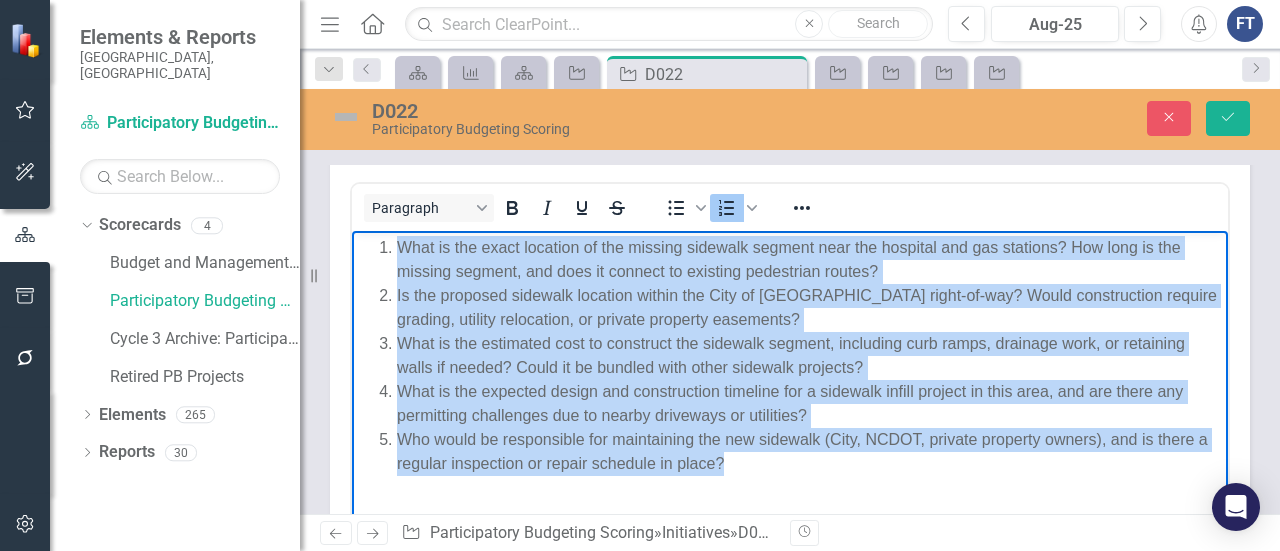 click on "What is the exact location of the missing sidewalk segment near the hospital and gas stations? How long is the missing segment, and does it connect to existing pedestrian routes? Is the proposed sidewalk location within the City of [GEOGRAPHIC_DATA] right-of-way? Would construction require grading, utility relocation, or private property easements? What is the estimated cost to construct the sidewalk segment, including curb ramps, drainage work, or retaining walls if needed? Could it be bundled with other sidewalk projects? What is the expected design and construction timeline for a sidewalk infill project in this area, and are there any permitting challenges due to nearby driveways or utilities? Who would be responsible for maintaining the new sidewalk (City, NCDOT, private property owners), and is there a regular inspection or repair schedule in place?" at bounding box center [790, 381] 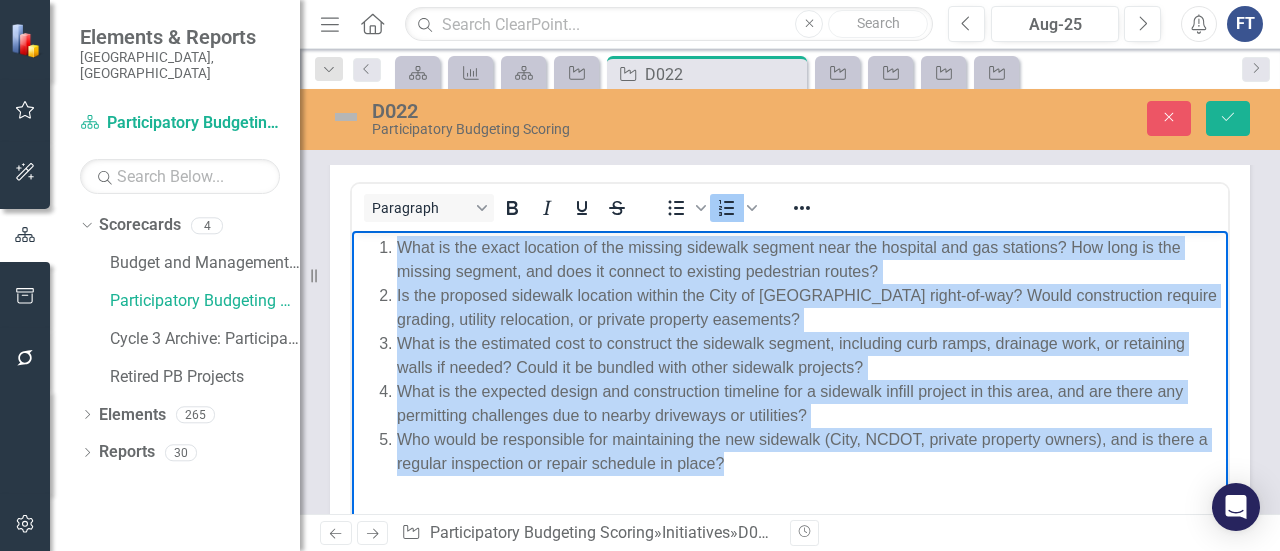 copy on "What is the exact location of the missing sidewalk segment near the hospital and gas stations? How long is the missing segment, and does it connect to existing pedestrian routes? Is the proposed sidewalk location within the City of [GEOGRAPHIC_DATA] right-of-way? Would construction require grading, utility relocation, or private property easements? What is the estimated cost to construct the sidewalk segment, including curb ramps, drainage work, or retaining walls if needed? Could it be bundled with other sidewalk projects? What is the expected design and construction timeline for a sidewalk infill project in this area, and are there any permitting challenges due to nearby driveways or utilities? Who would be responsible for maintaining the new sidewalk (City, NCDOT, private property owners), and is there a regular inspection or repair schedule in place?" 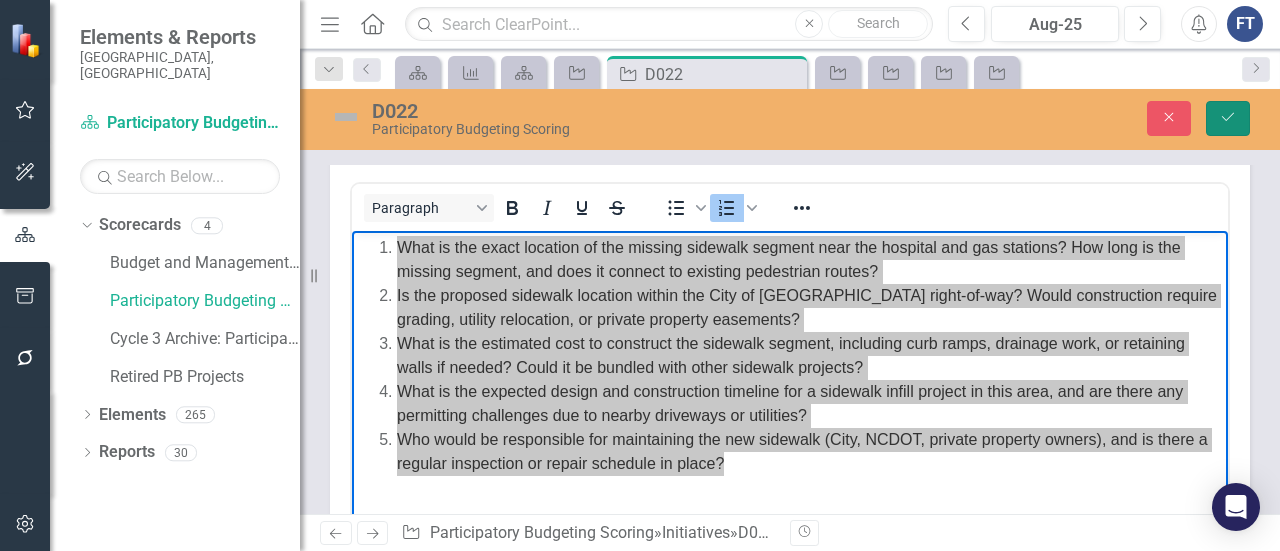 click on "Save" 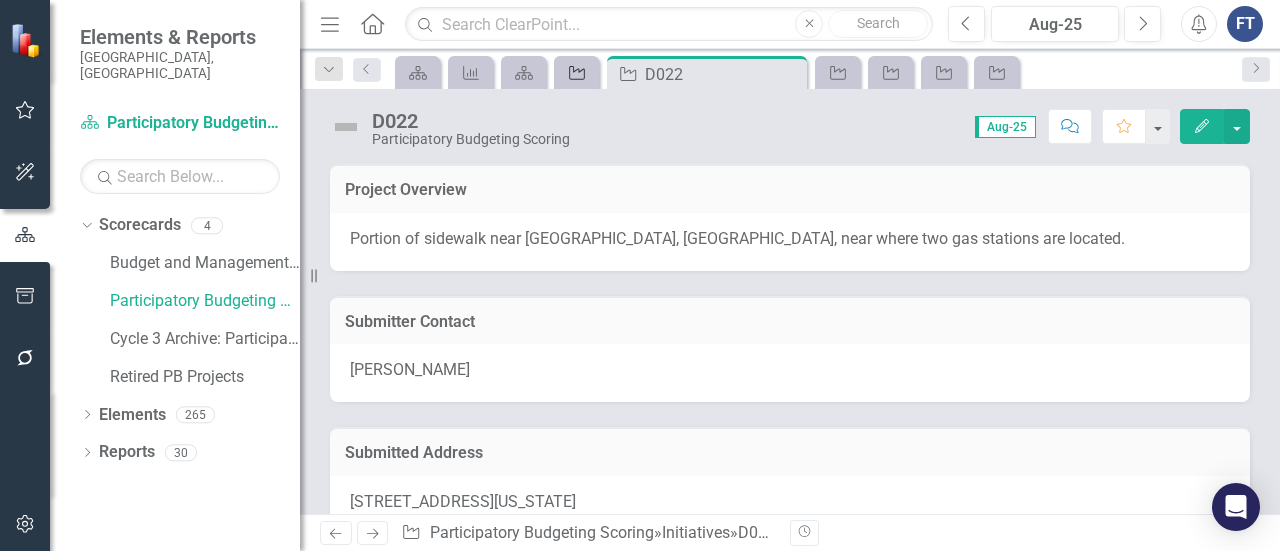 click on "Initiative" 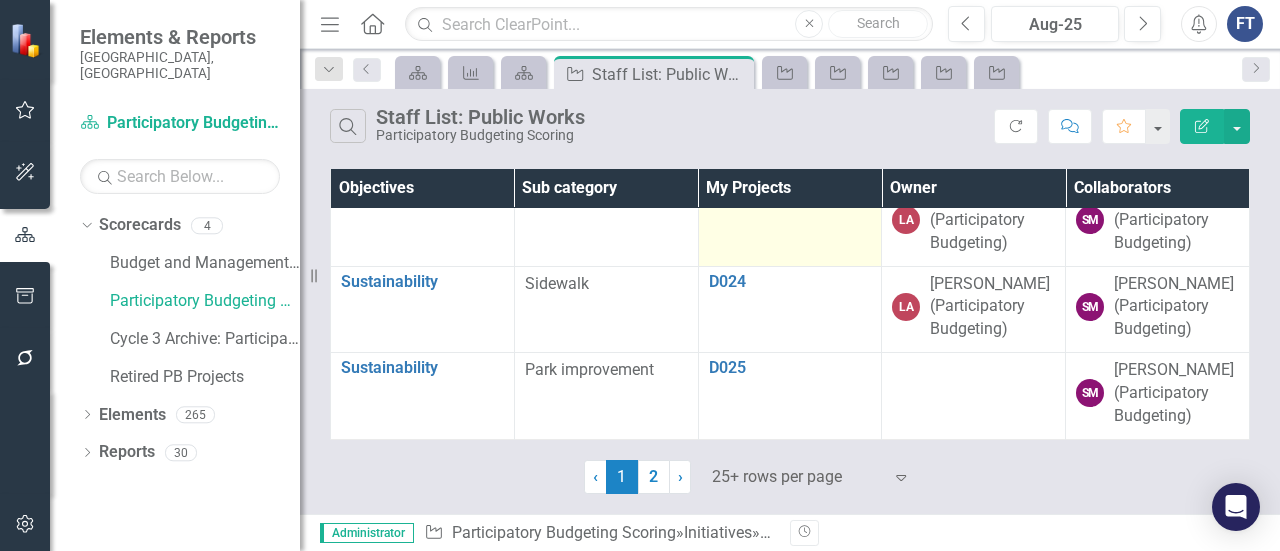scroll, scrollTop: 2399, scrollLeft: 0, axis: vertical 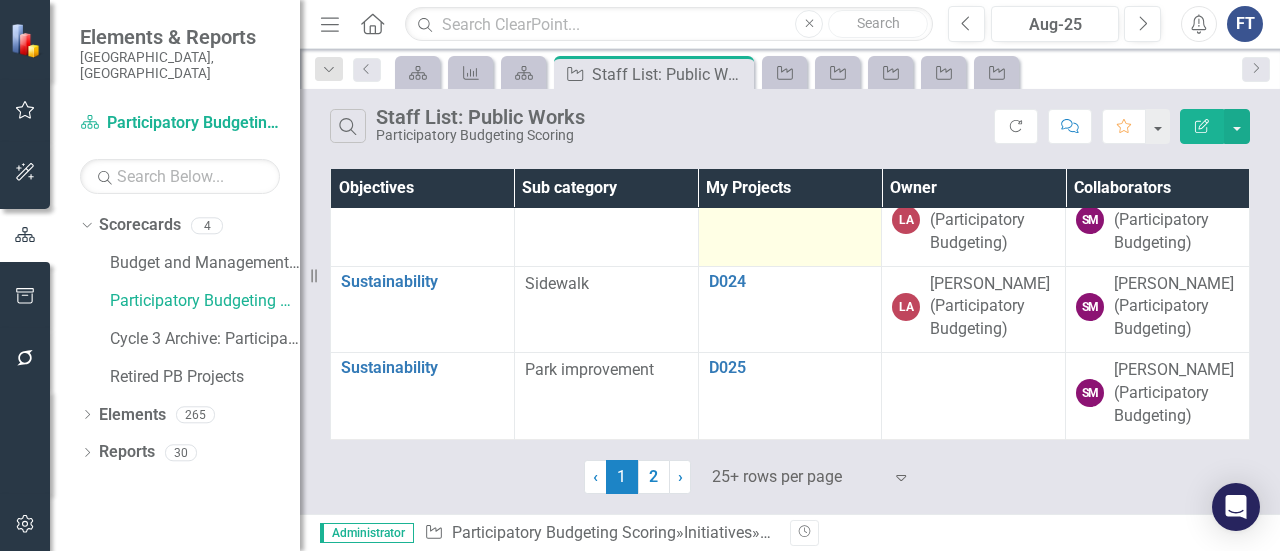 click on "D023" at bounding box center [790, 195] 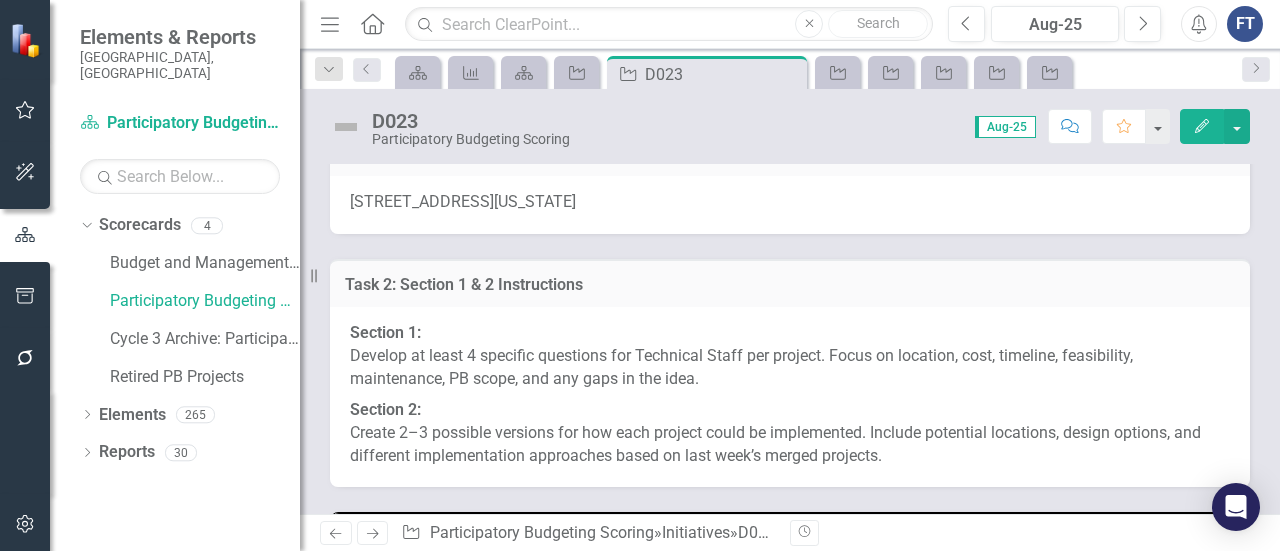 scroll, scrollTop: 0, scrollLeft: 0, axis: both 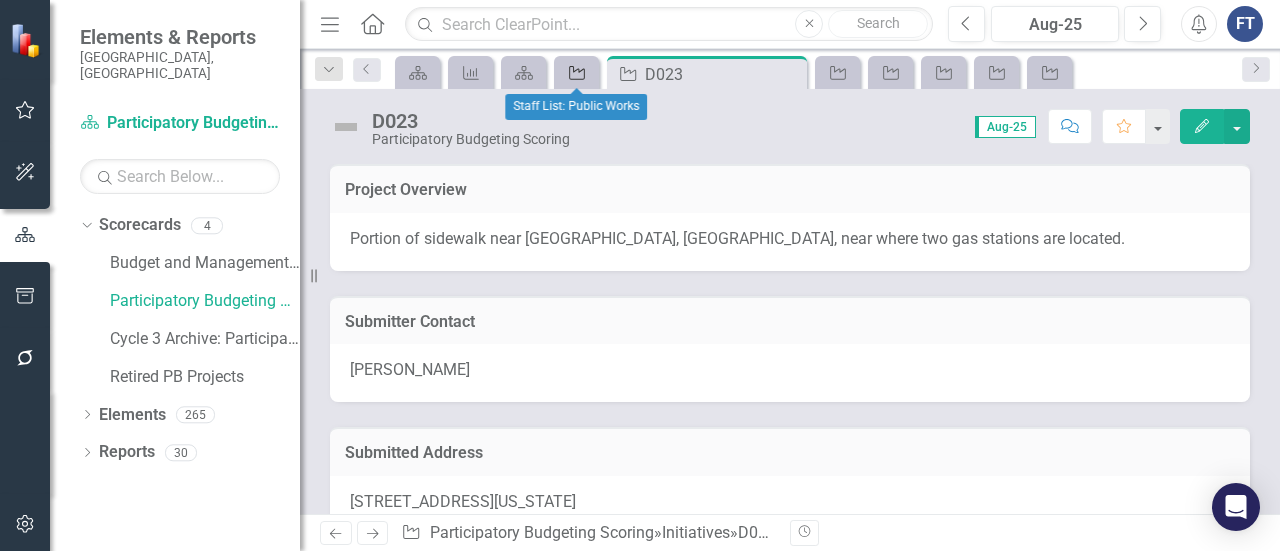 click on "Initiative" 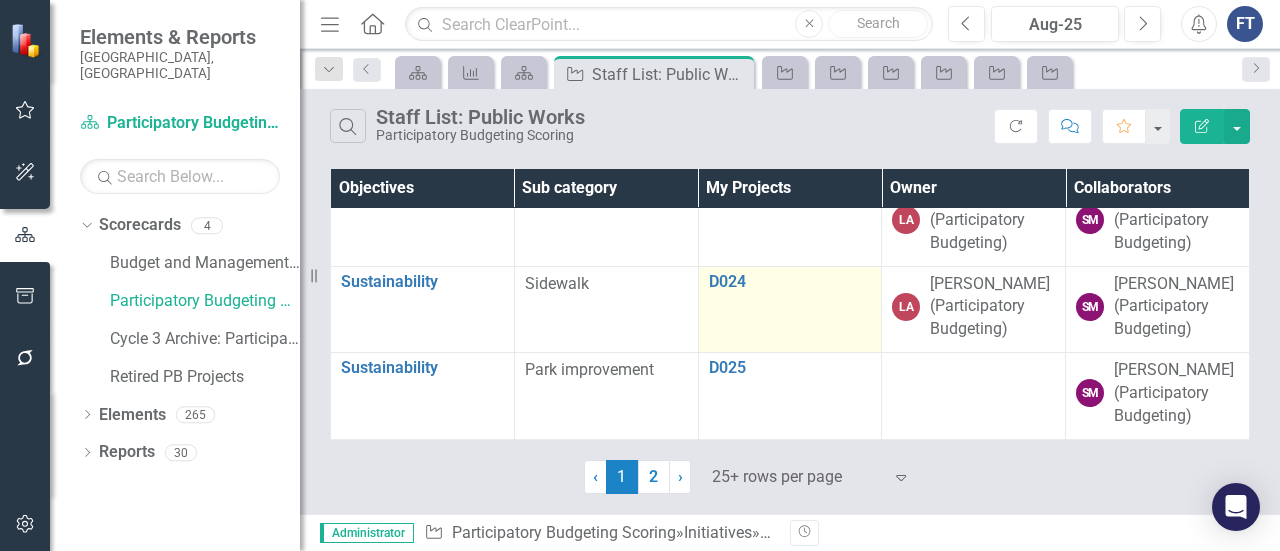 scroll, scrollTop: 2599, scrollLeft: 0, axis: vertical 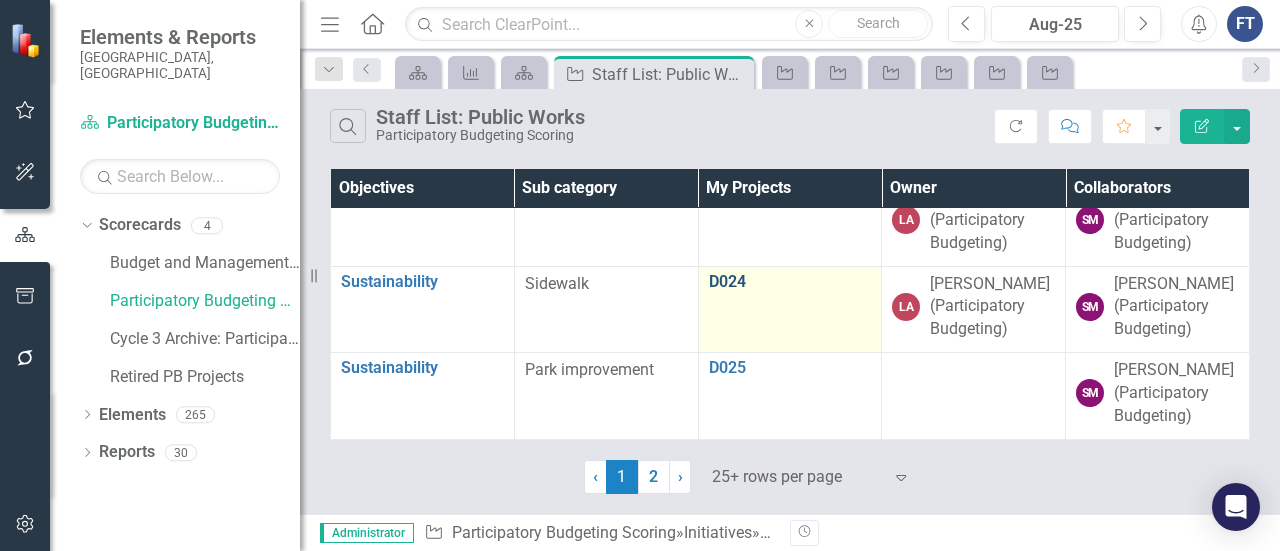 click on "D024" at bounding box center [790, 282] 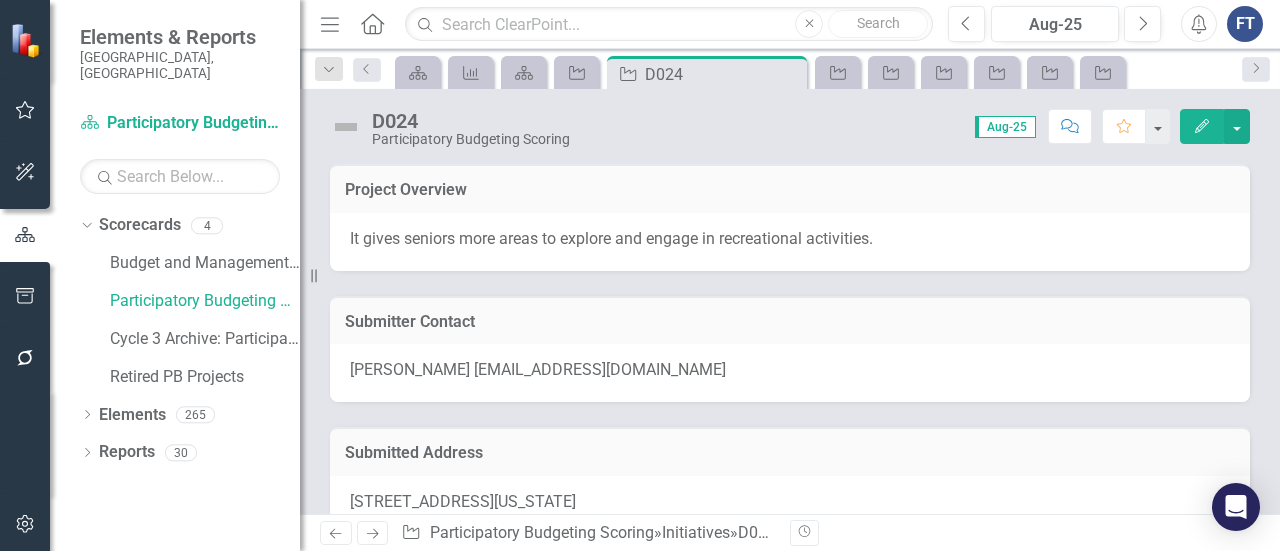click on "It gives seniors more areas to explore and engage in recreational activities." at bounding box center (790, 239) 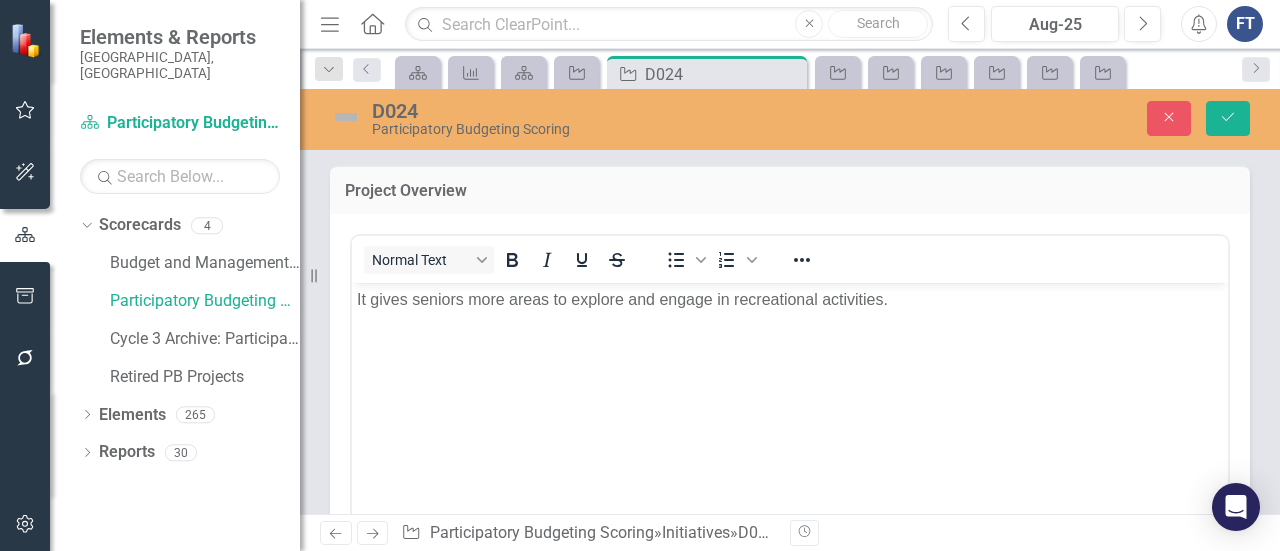 scroll, scrollTop: 0, scrollLeft: 0, axis: both 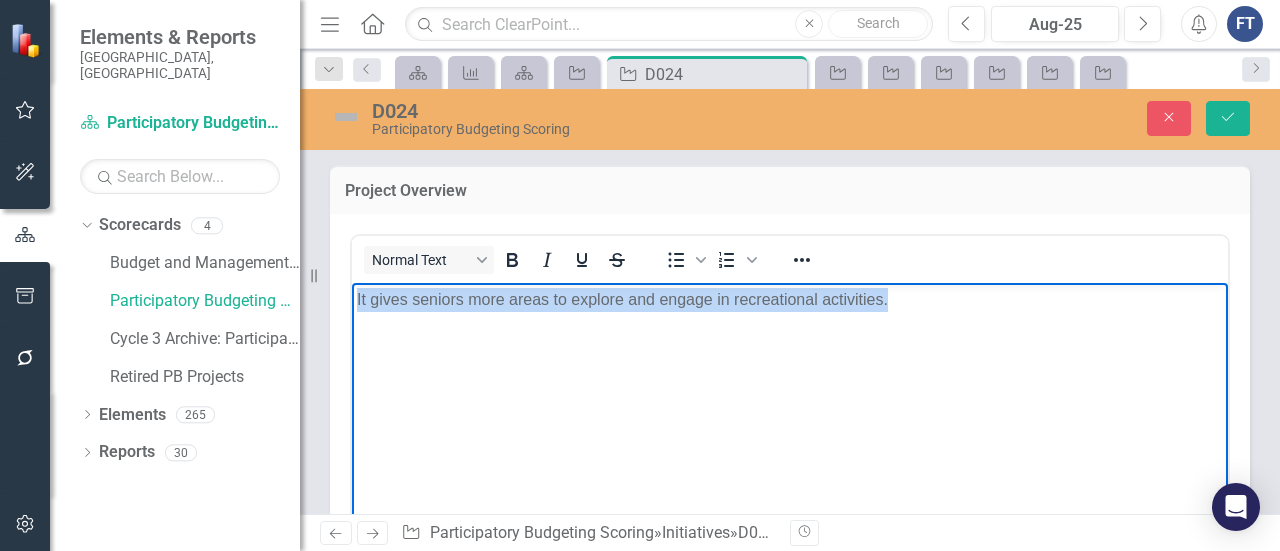 drag, startPoint x: 912, startPoint y: 311, endPoint x: 258, endPoint y: 257, distance: 656.2256 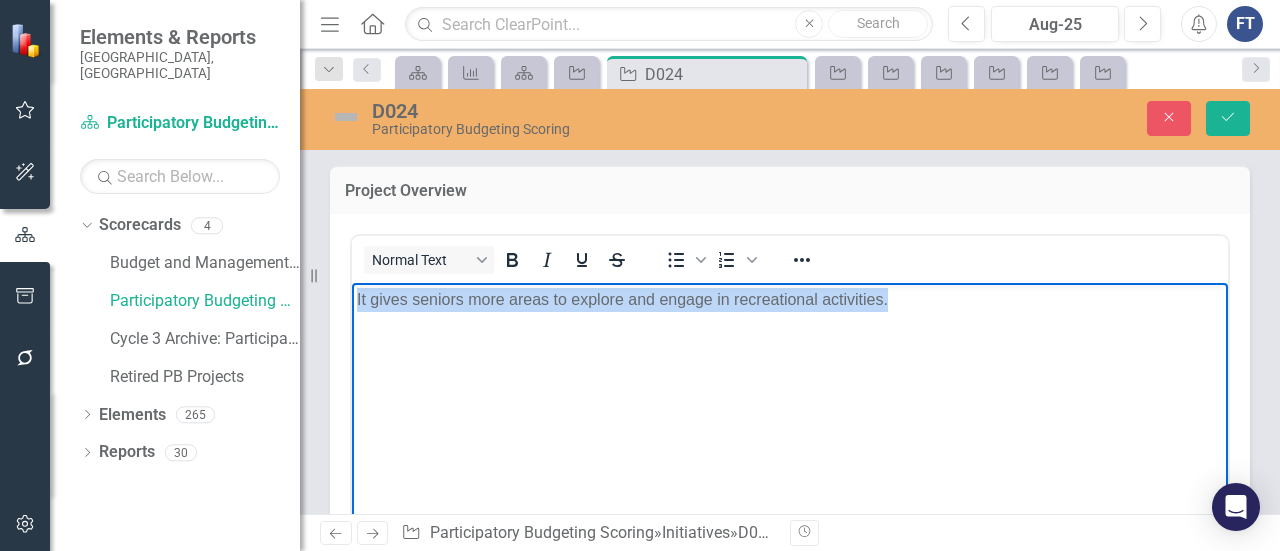 click on "It gives seniors more areas to explore and engage in recreational activities." at bounding box center [790, 432] 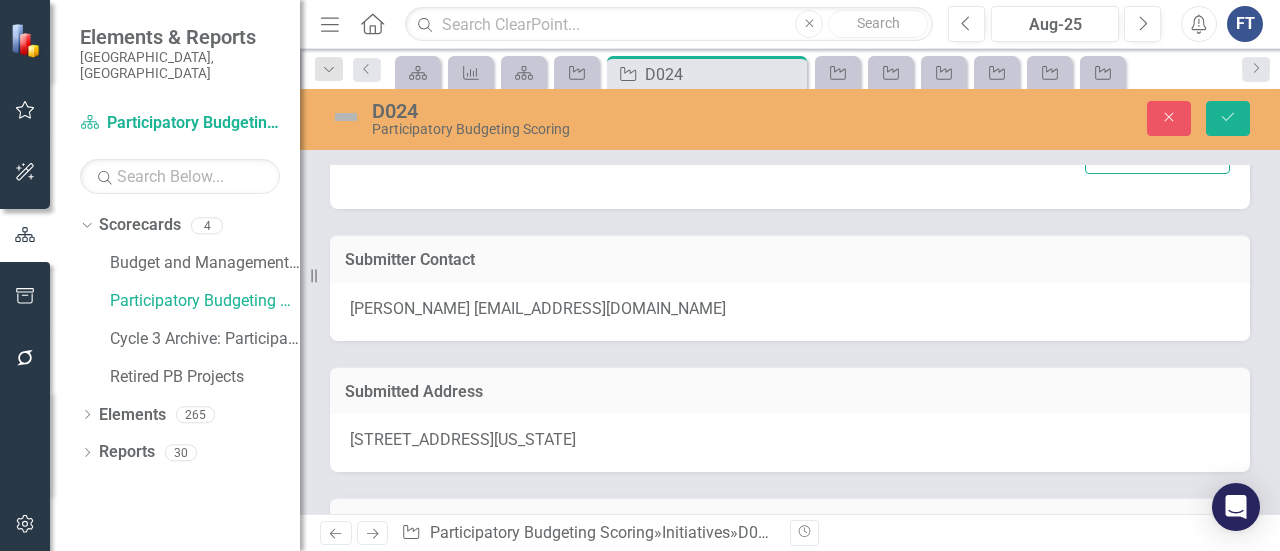 scroll, scrollTop: 0, scrollLeft: 0, axis: both 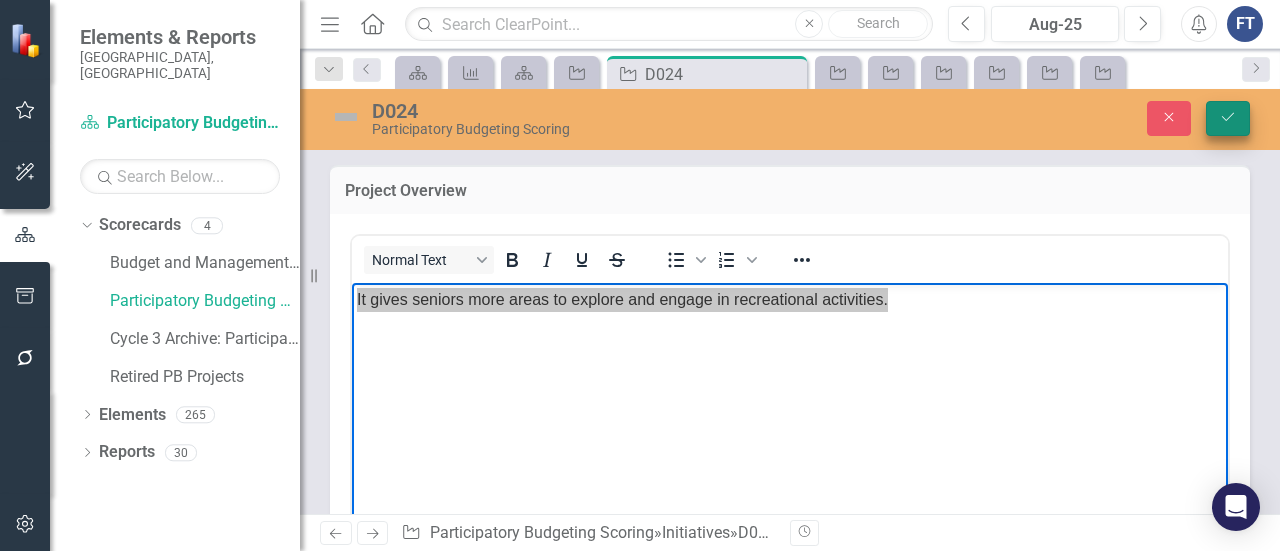 click on "Close Save" at bounding box center (1076, 118) 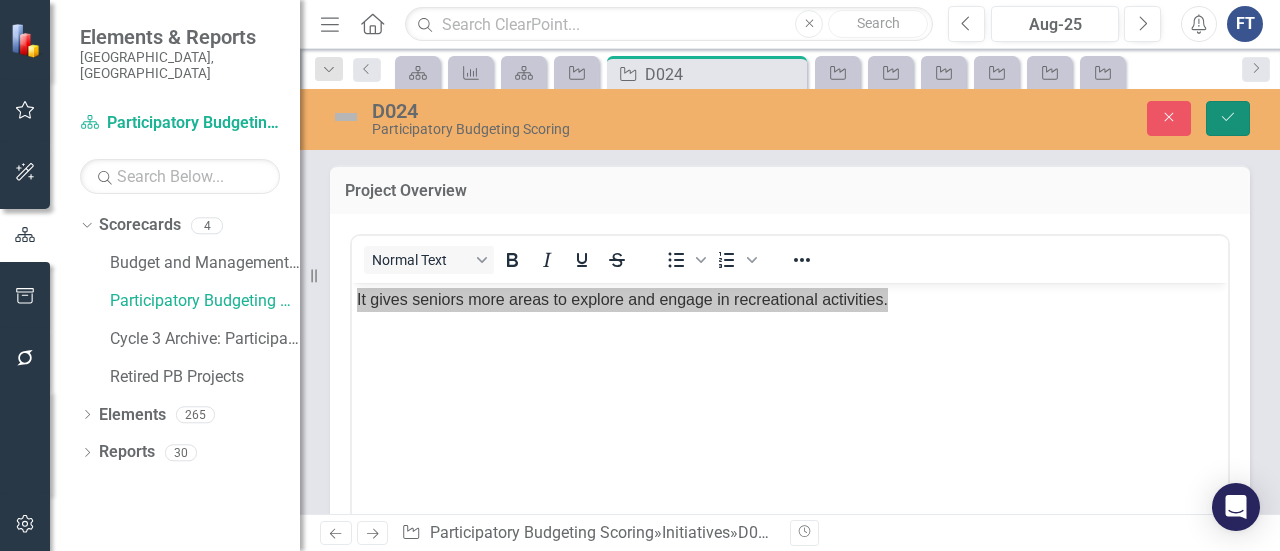 click on "Save" 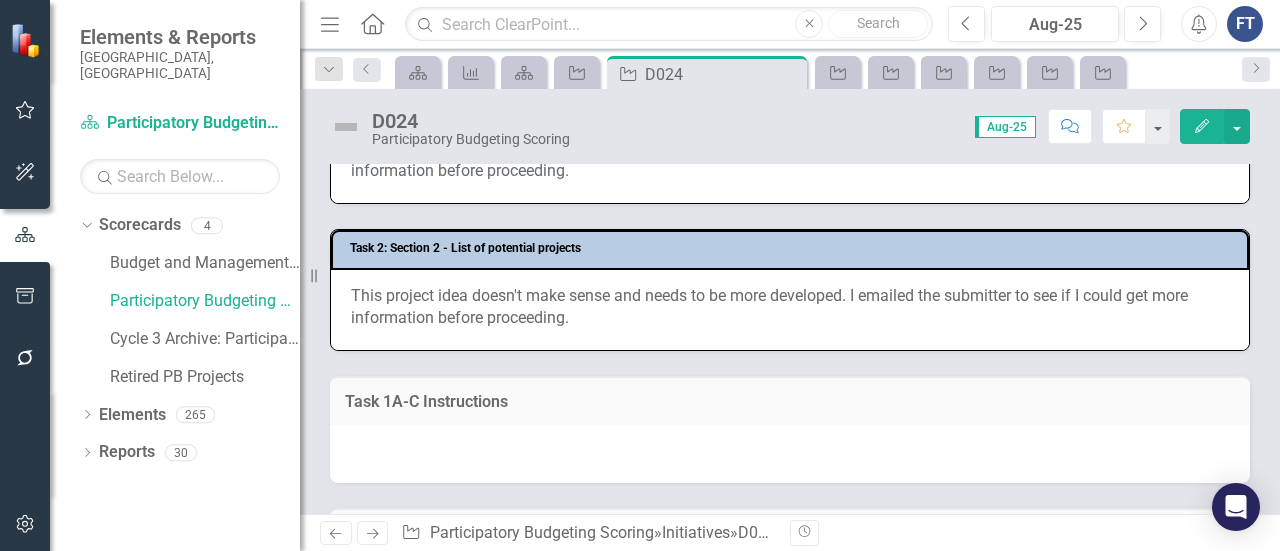scroll, scrollTop: 700, scrollLeft: 0, axis: vertical 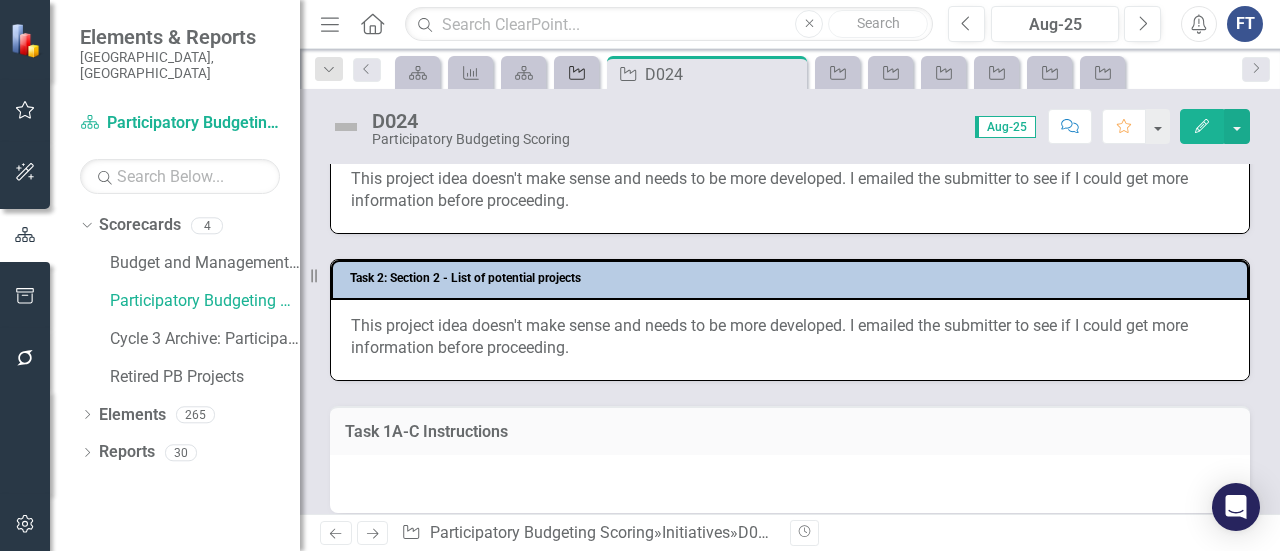click on "Initiative" at bounding box center [573, 72] 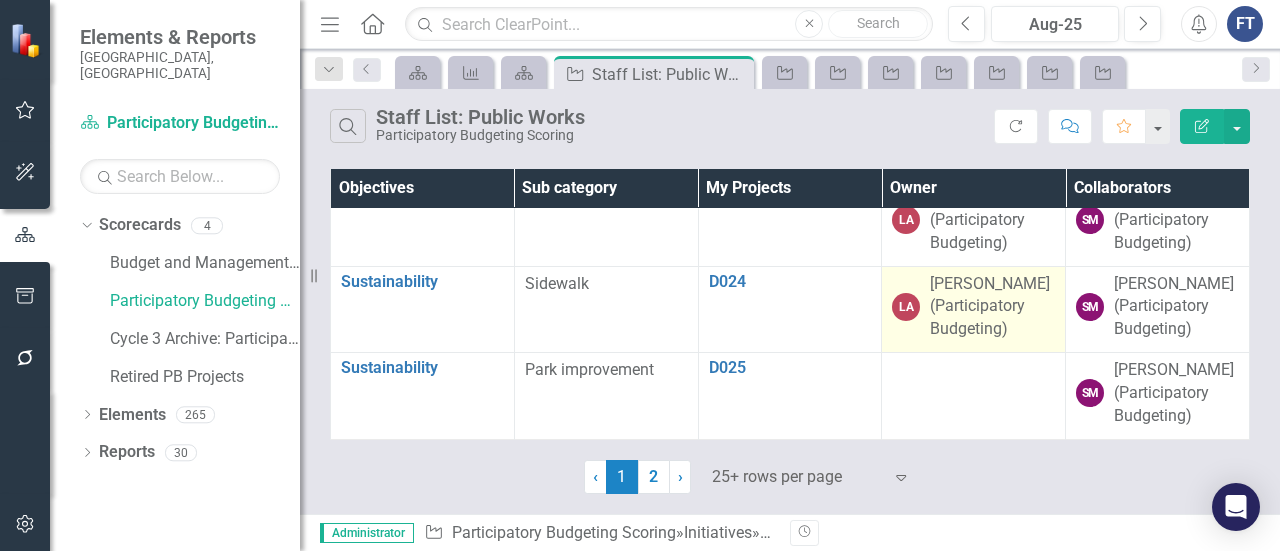 scroll, scrollTop: 2599, scrollLeft: 0, axis: vertical 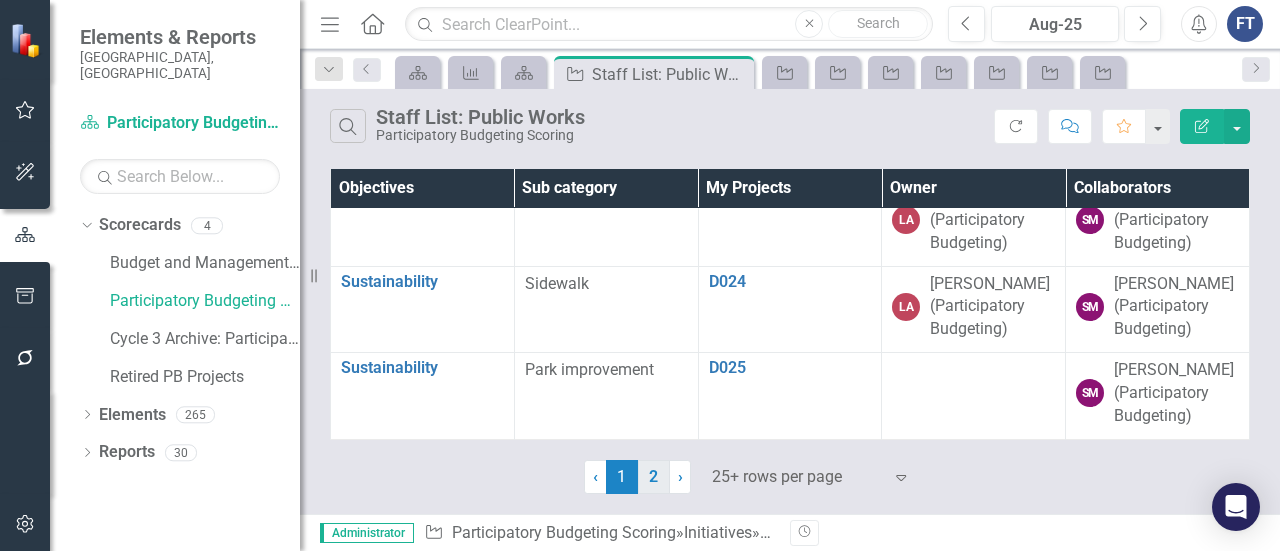 click on "2" at bounding box center (654, 477) 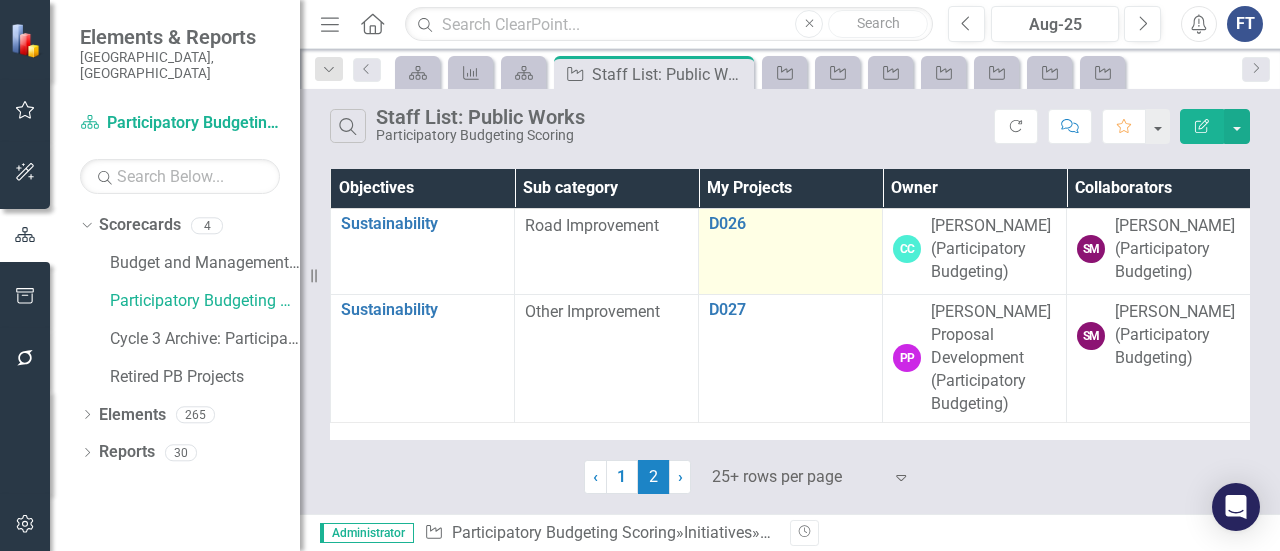 scroll, scrollTop: 0, scrollLeft: 0, axis: both 